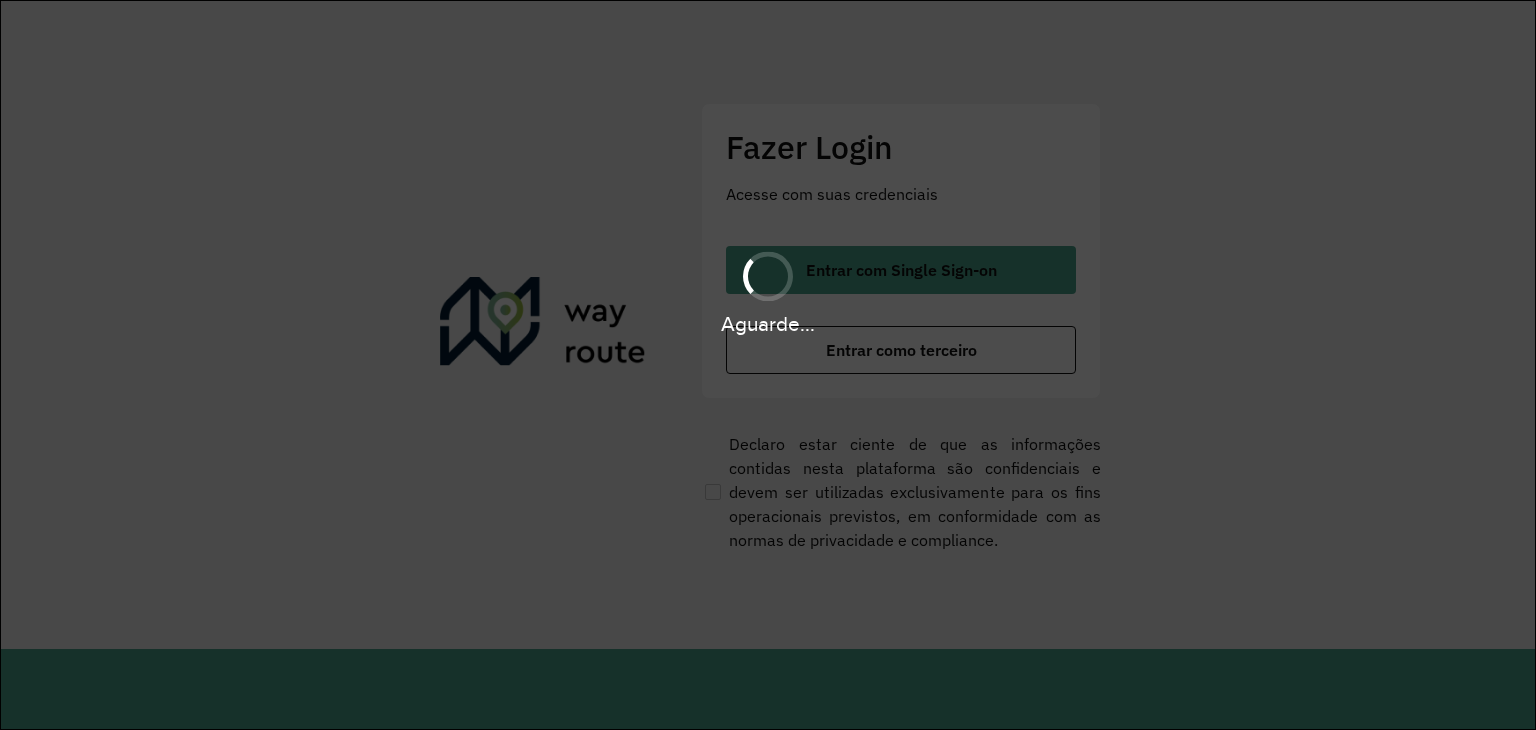 scroll, scrollTop: 0, scrollLeft: 0, axis: both 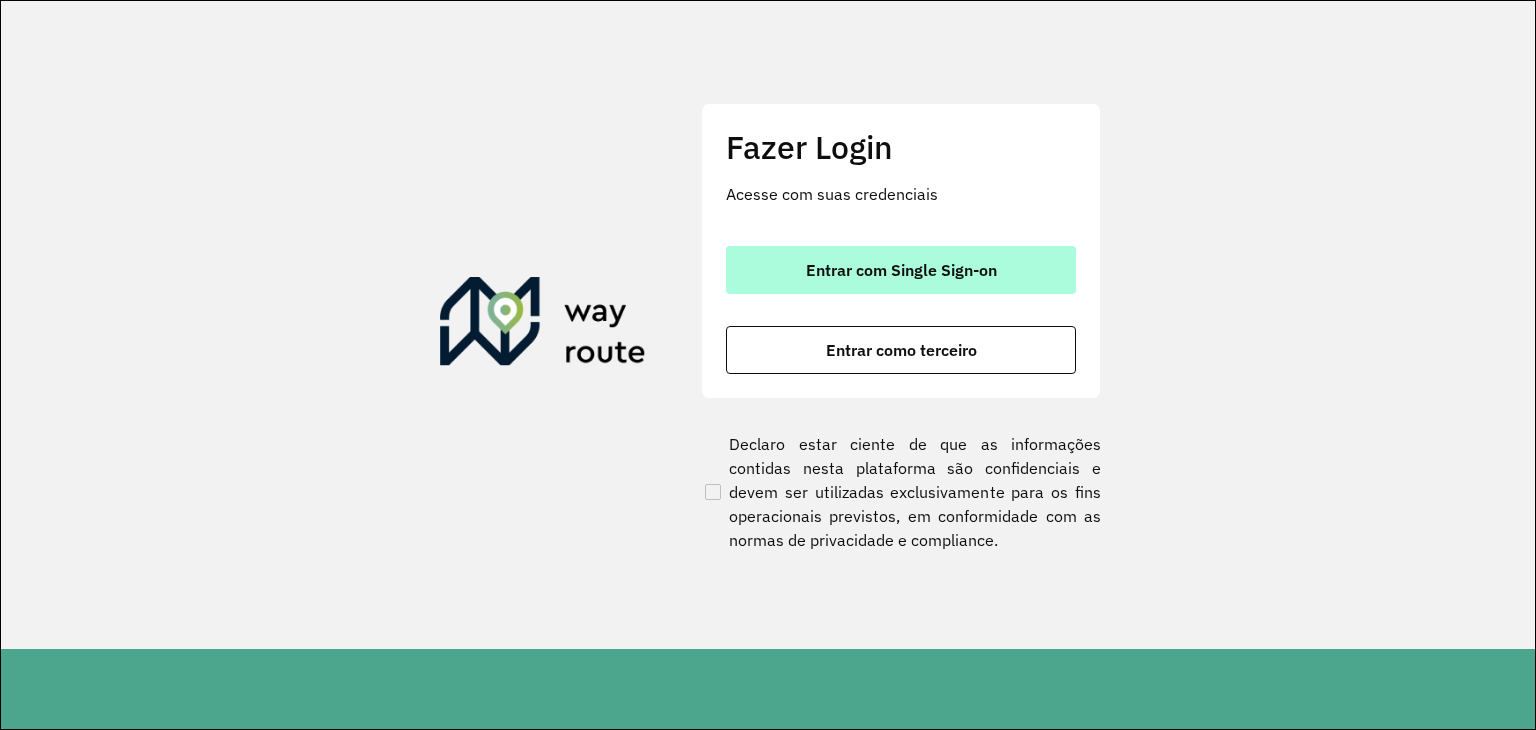 click on "Entrar com Single Sign-on" at bounding box center [901, 270] 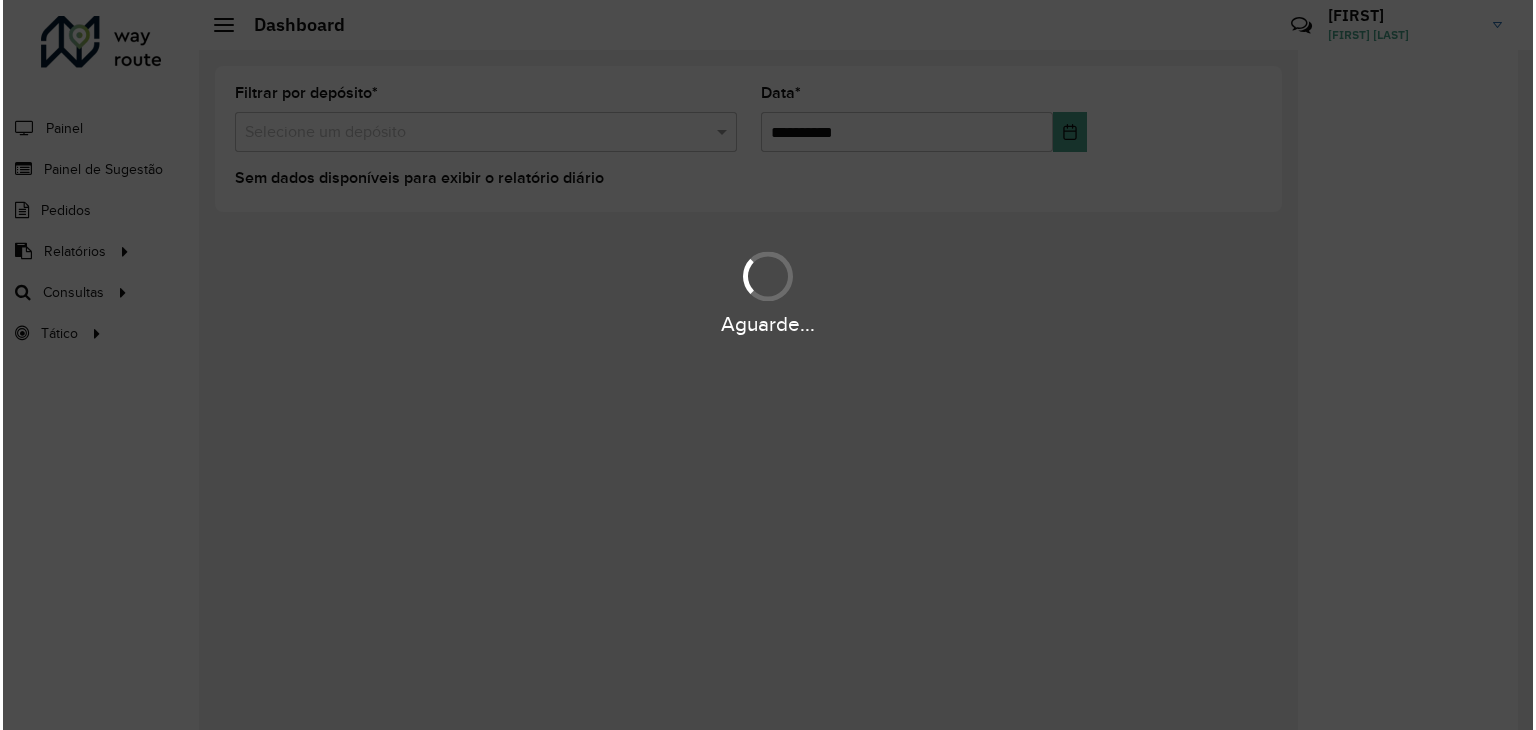 scroll, scrollTop: 0, scrollLeft: 0, axis: both 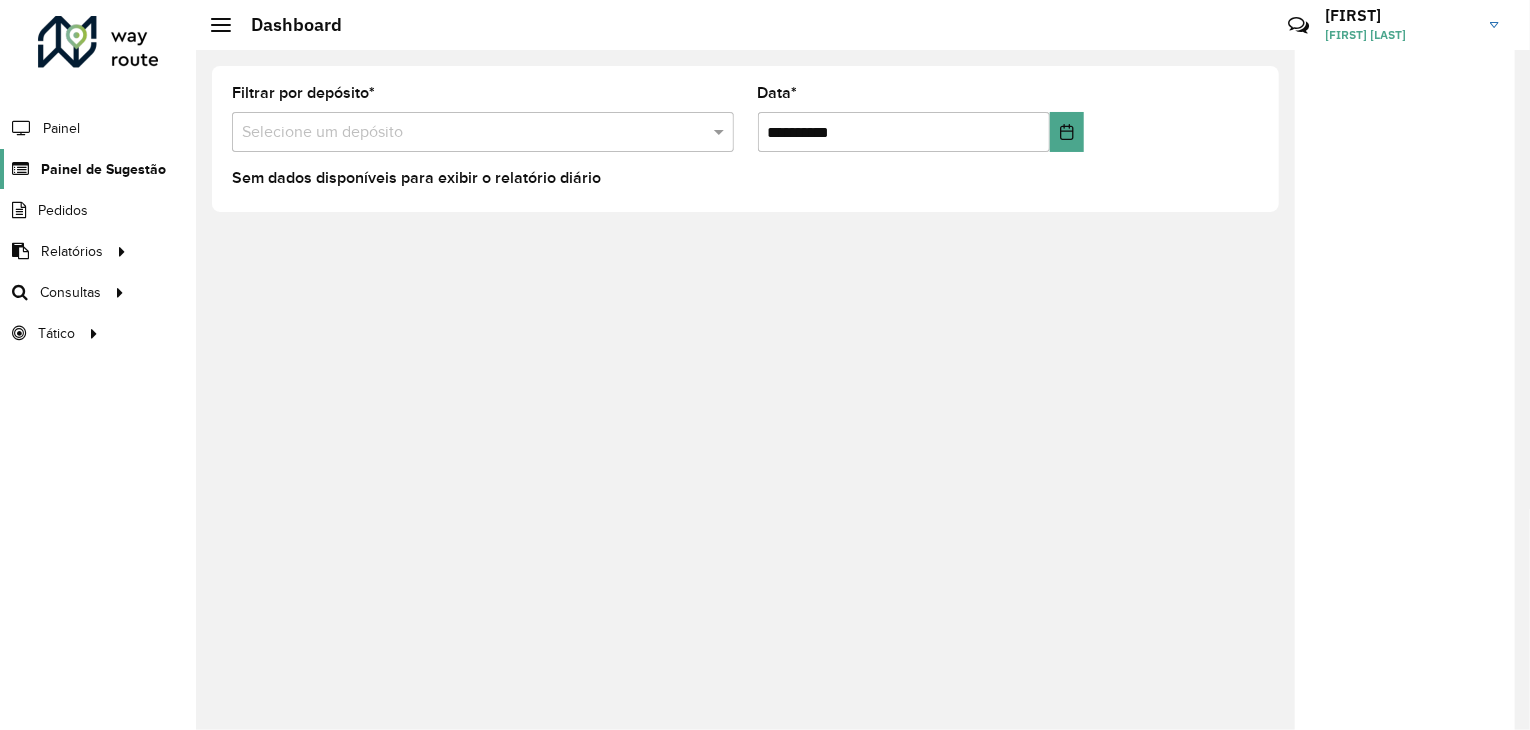 click on "Painel de Sugestão" 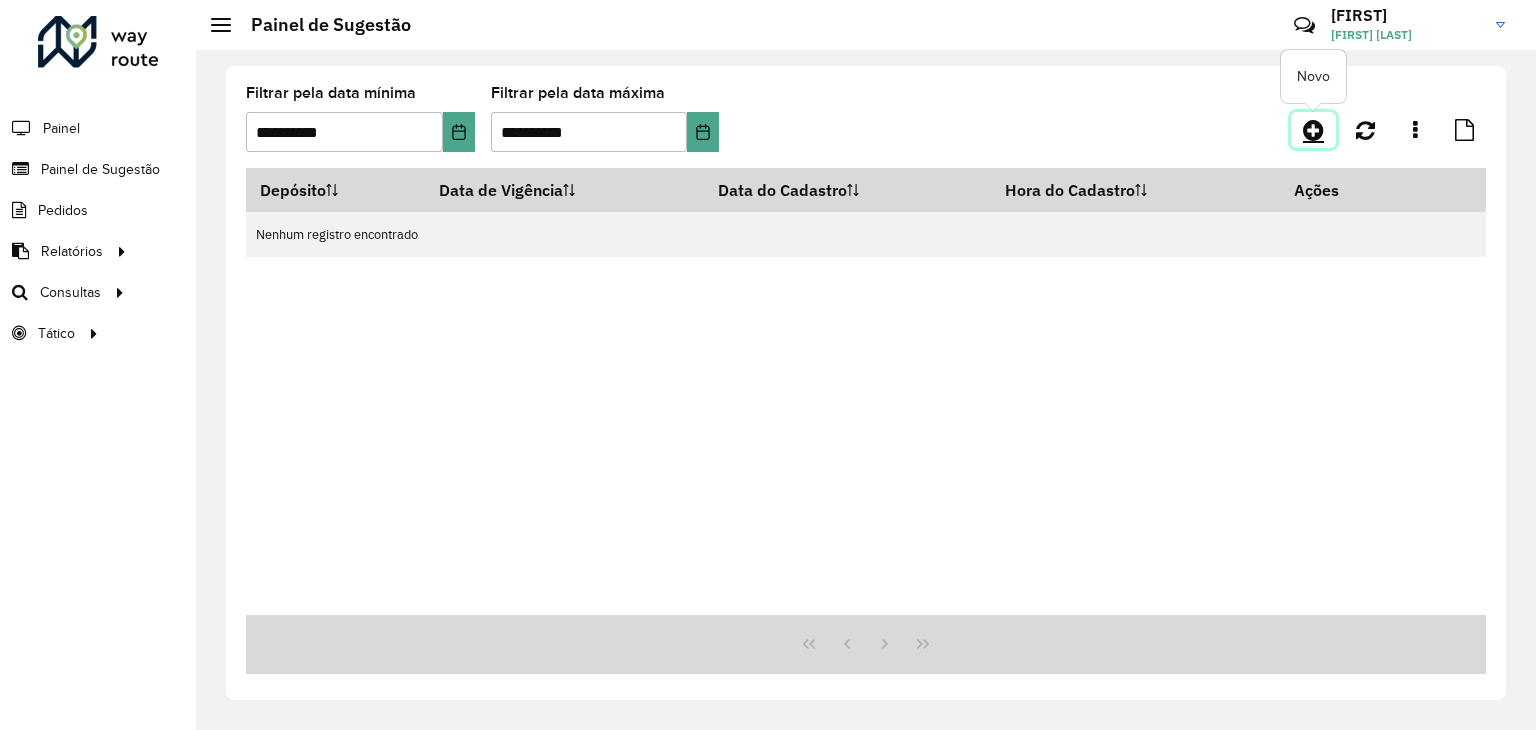 click 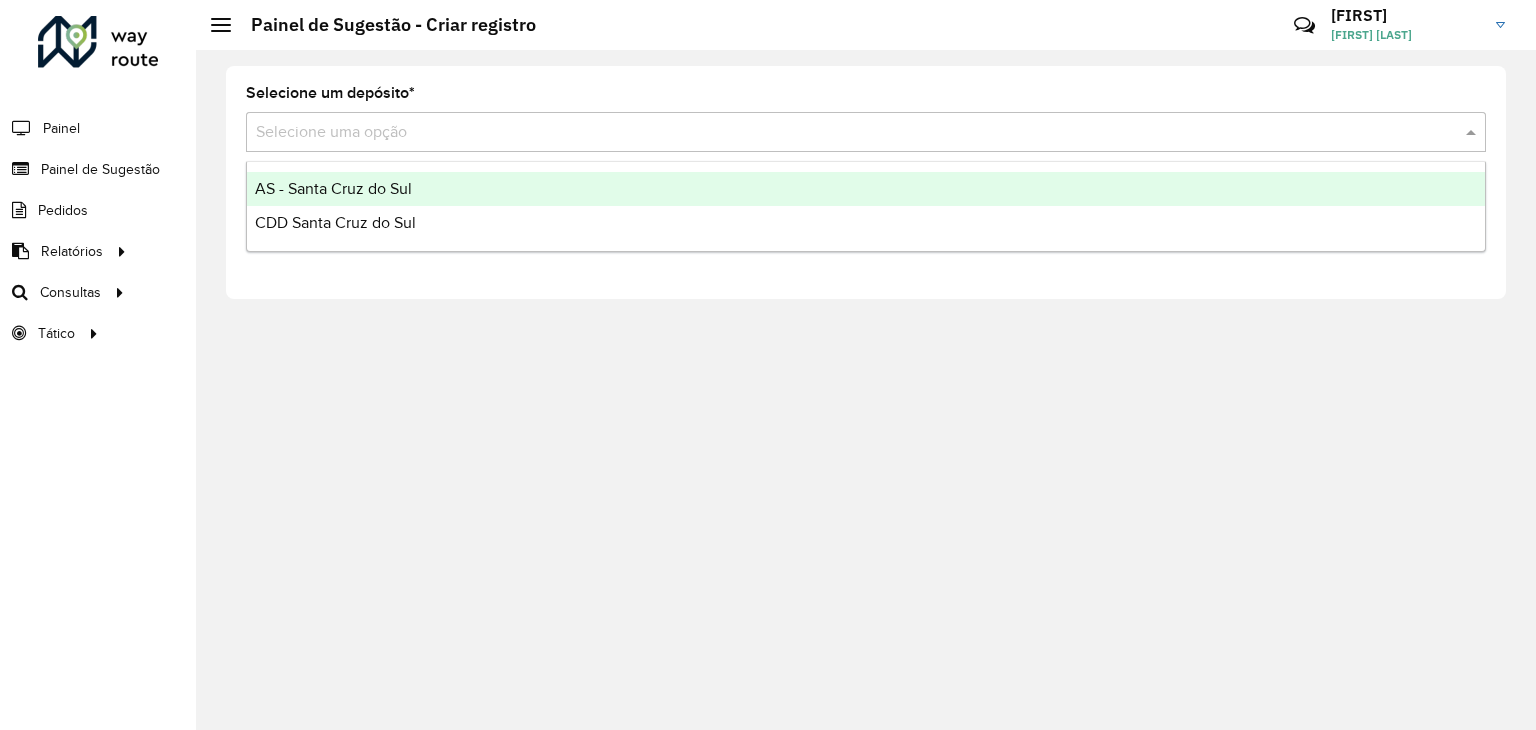 click at bounding box center [846, 133] 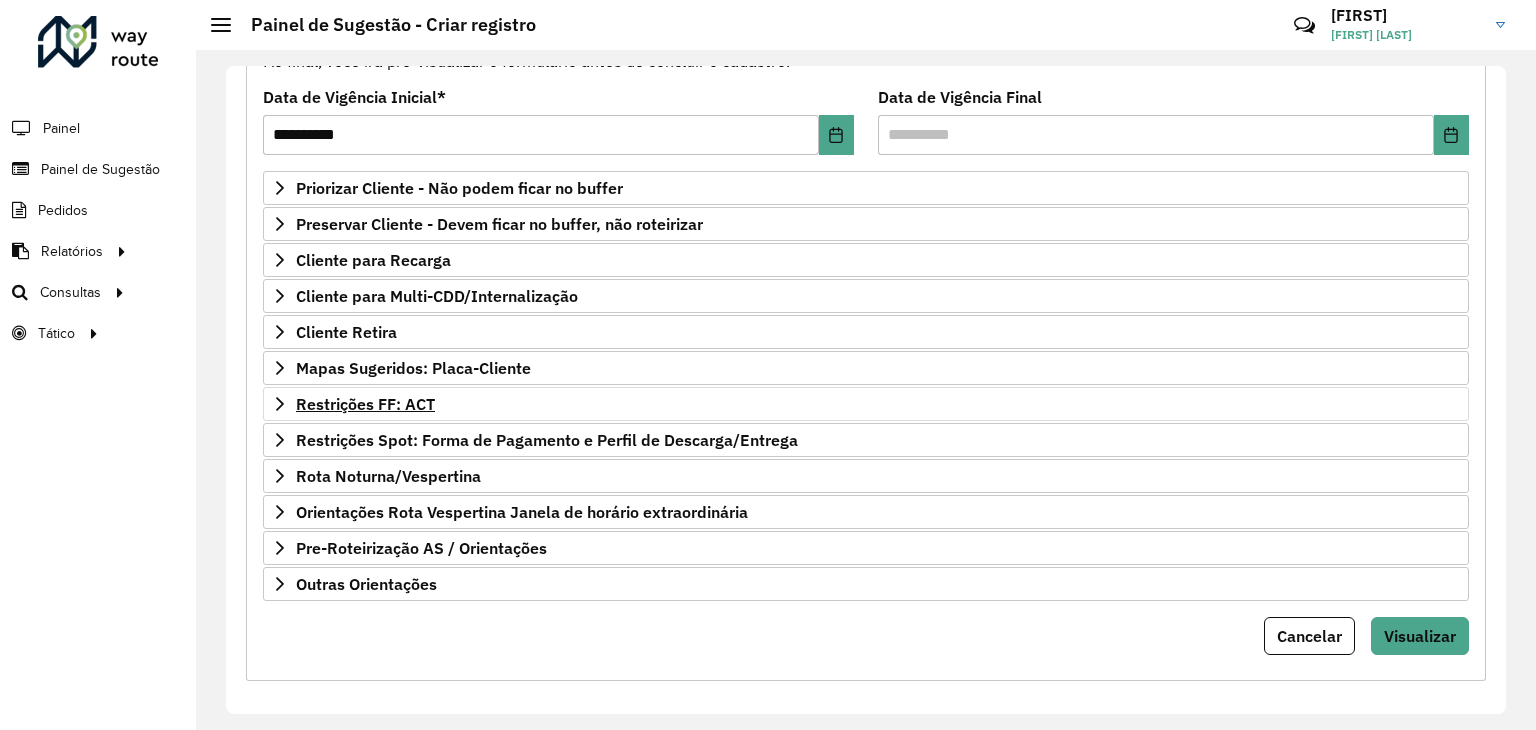 scroll, scrollTop: 260, scrollLeft: 0, axis: vertical 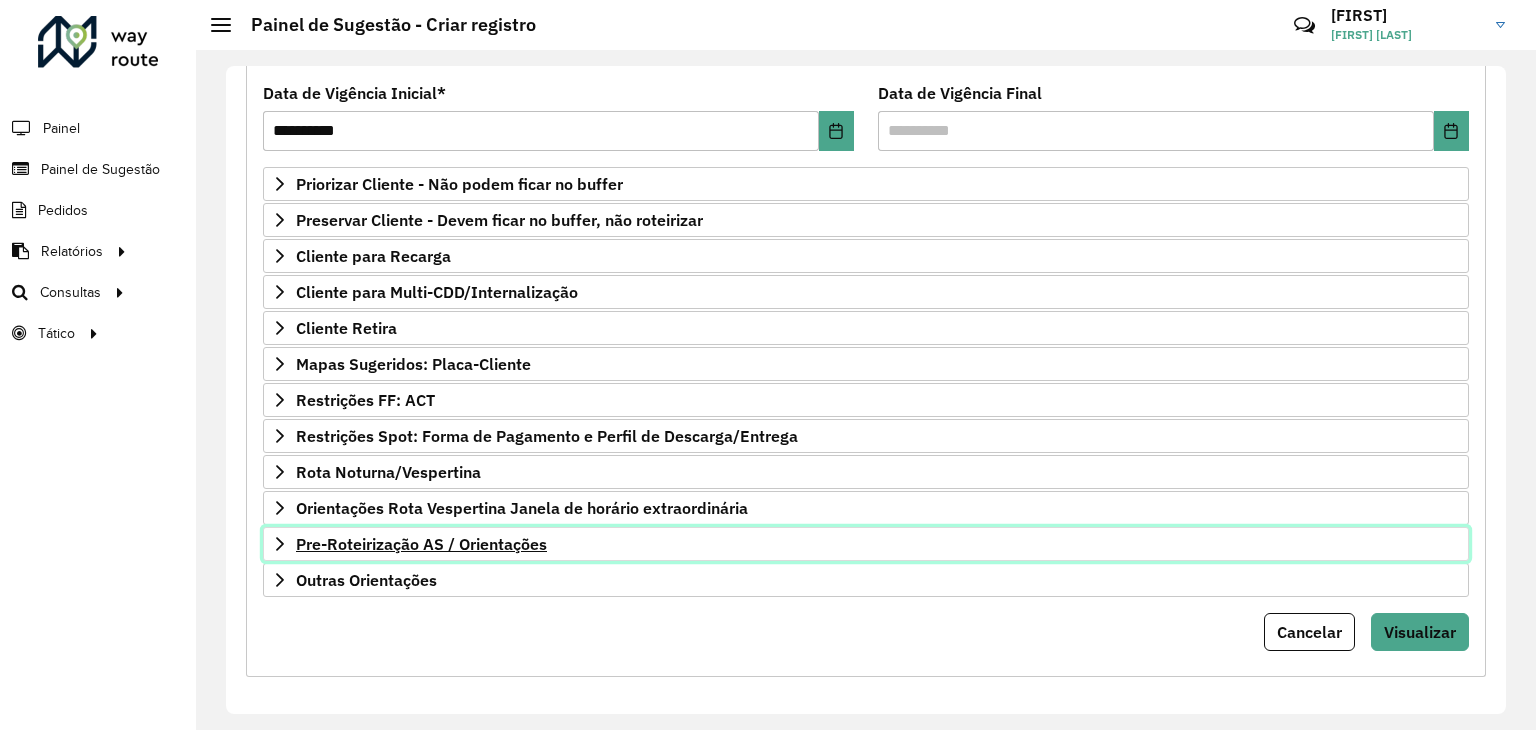 click on "Pre-Roteirização AS / Orientações" at bounding box center (421, 544) 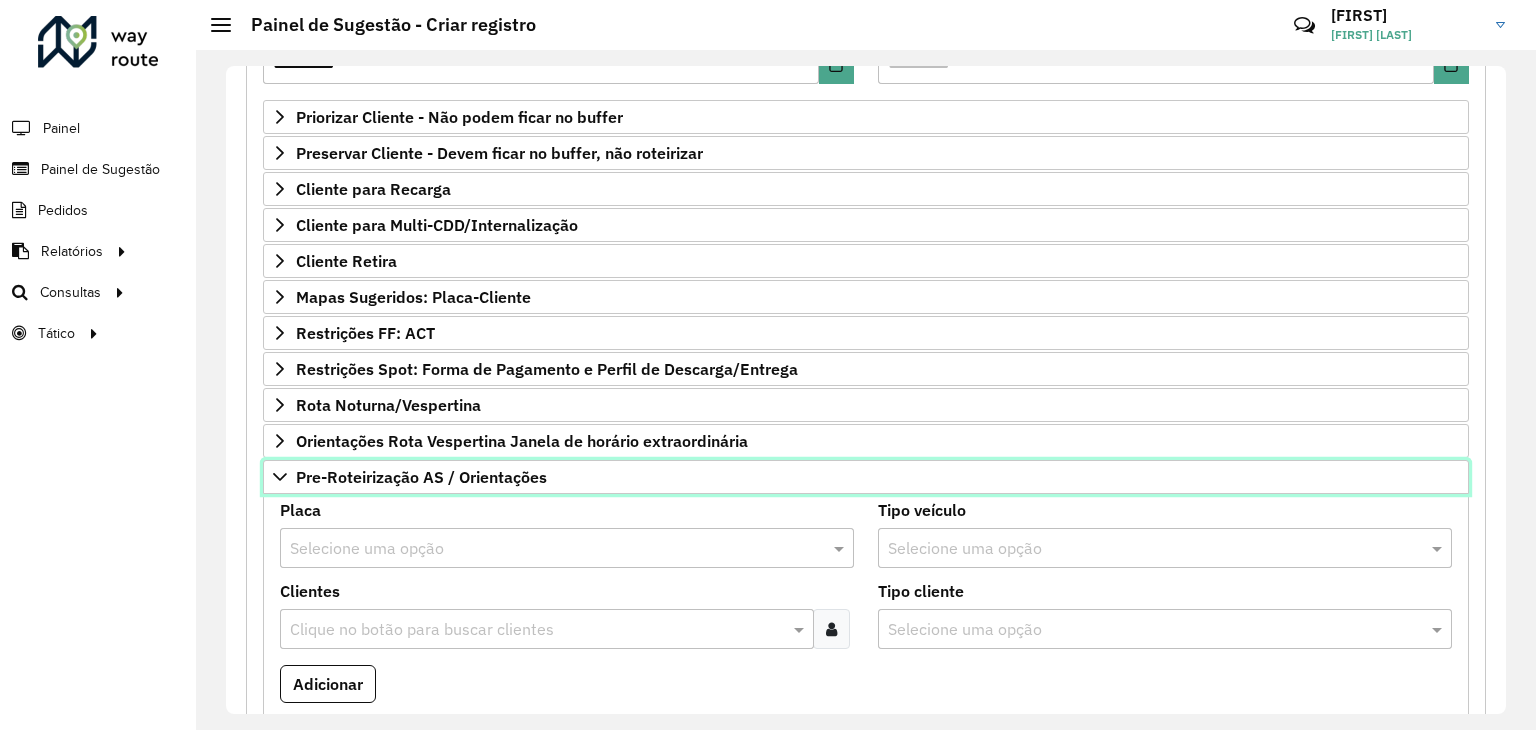 scroll, scrollTop: 360, scrollLeft: 0, axis: vertical 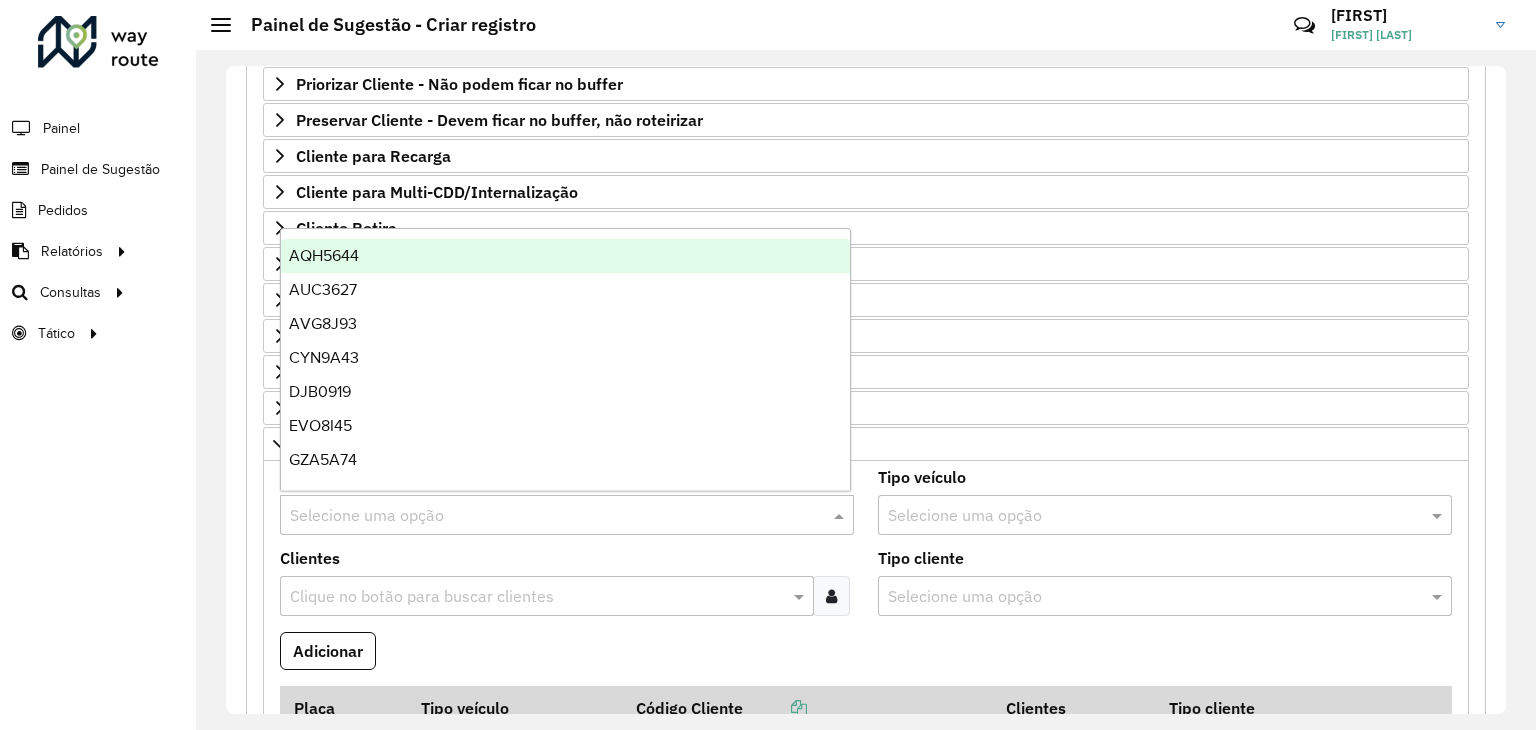 click at bounding box center [547, 516] 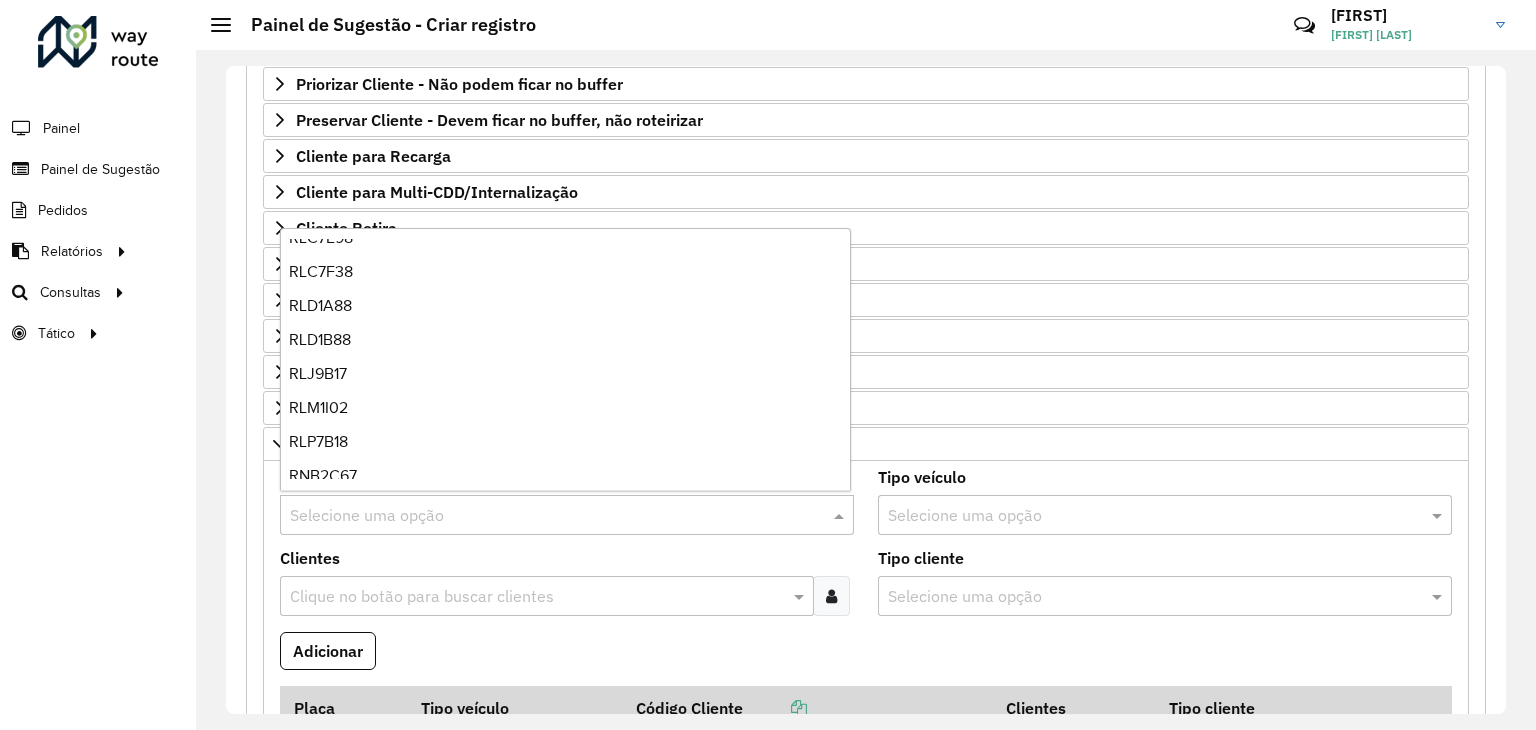 scroll, scrollTop: 3976, scrollLeft: 0, axis: vertical 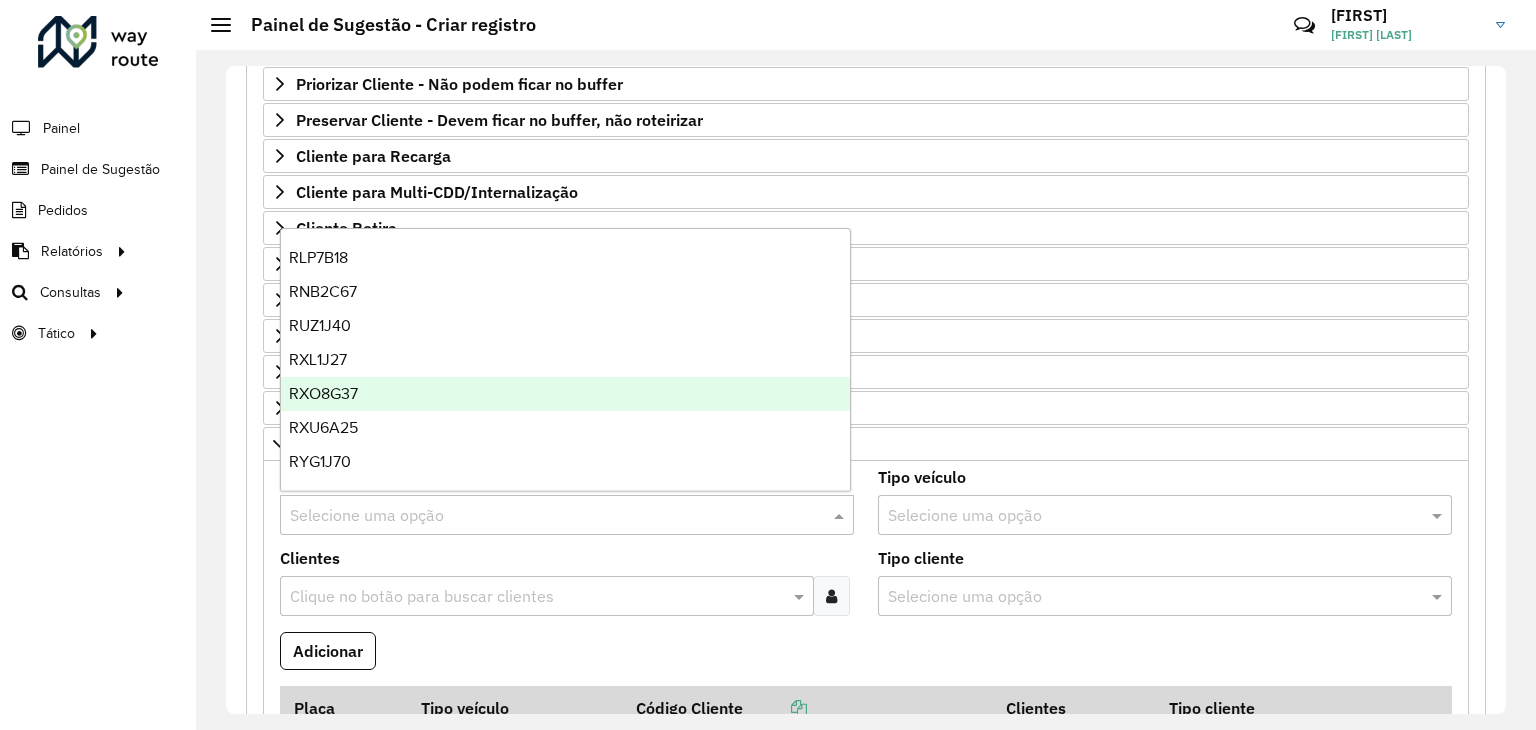 click on "RXO8G37" at bounding box center [566, 394] 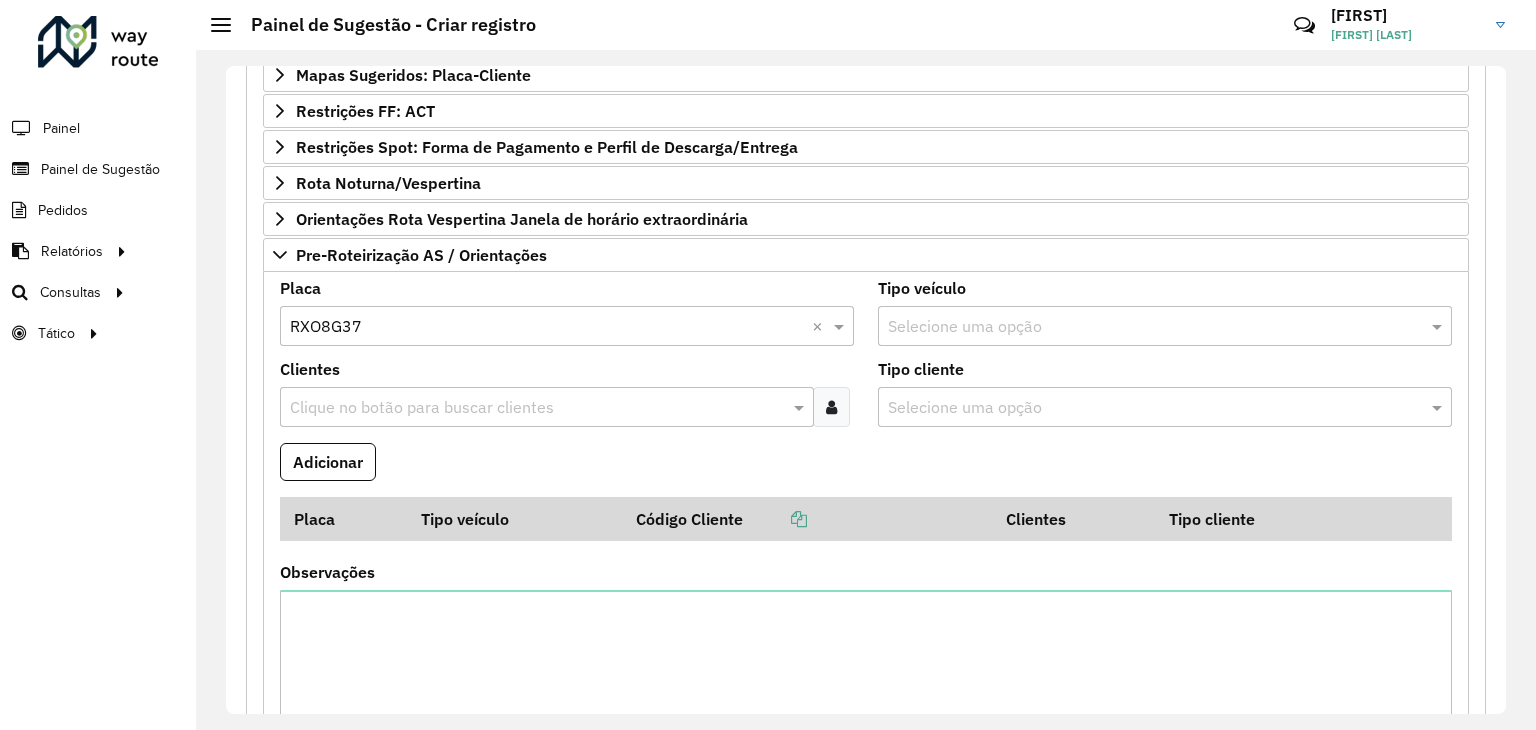 scroll, scrollTop: 560, scrollLeft: 0, axis: vertical 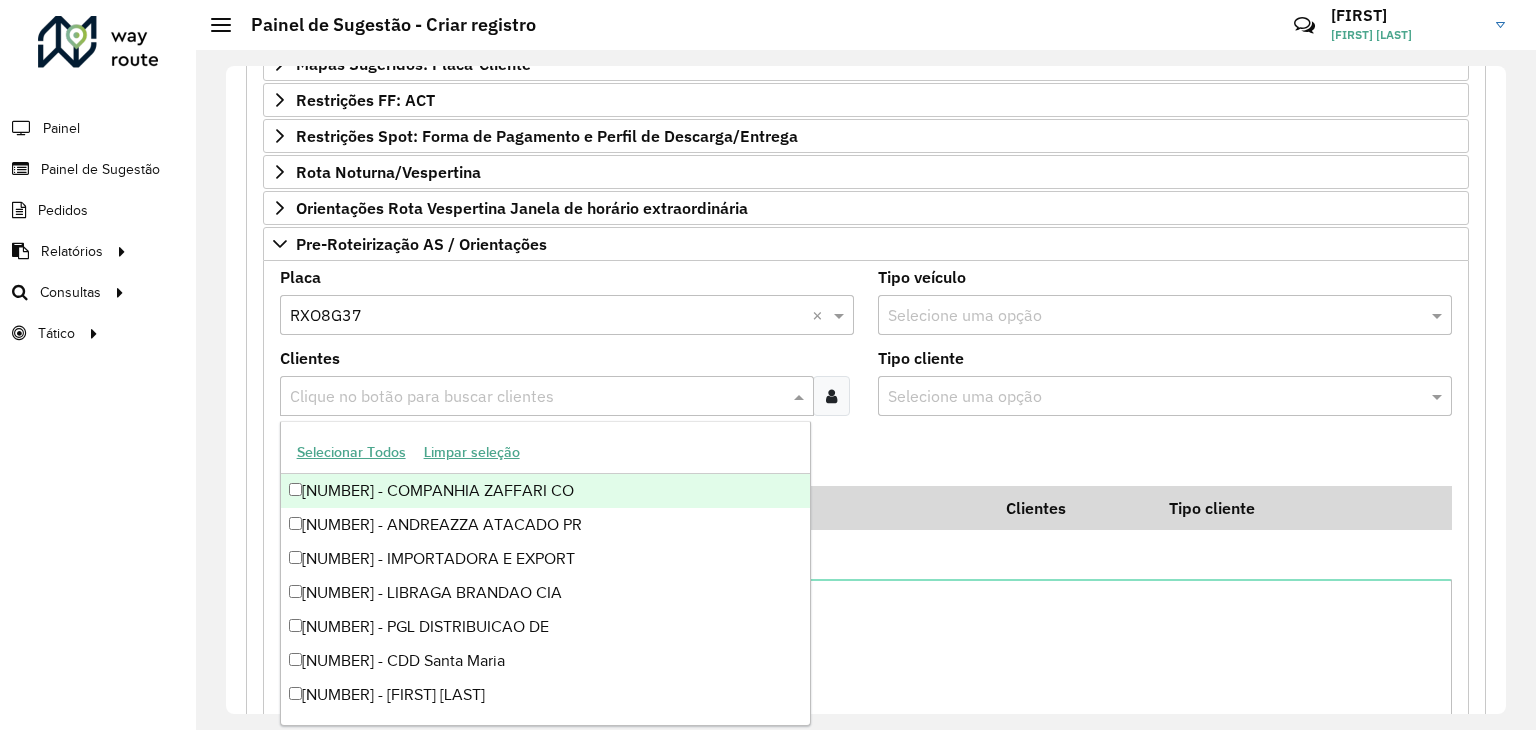 click at bounding box center (537, 397) 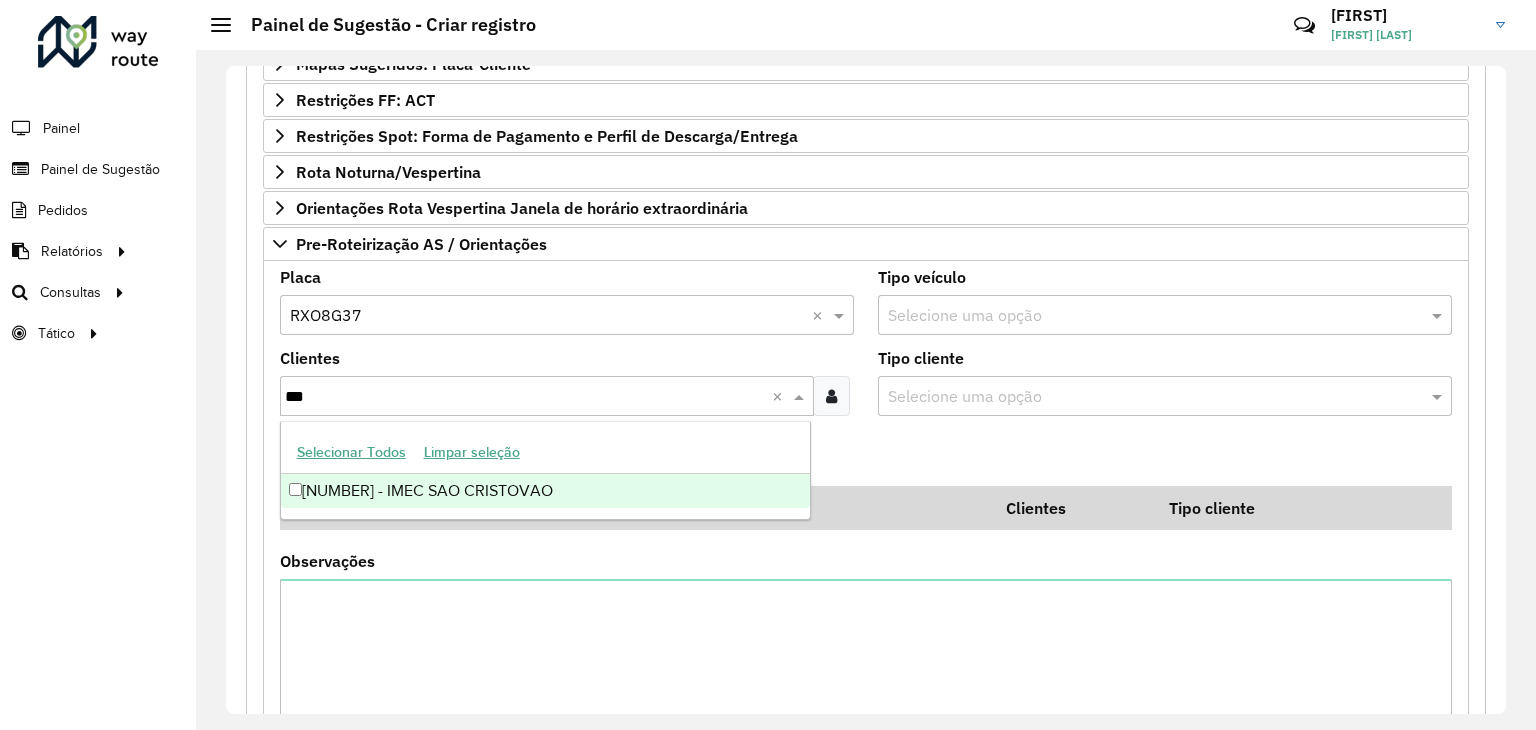 type on "****" 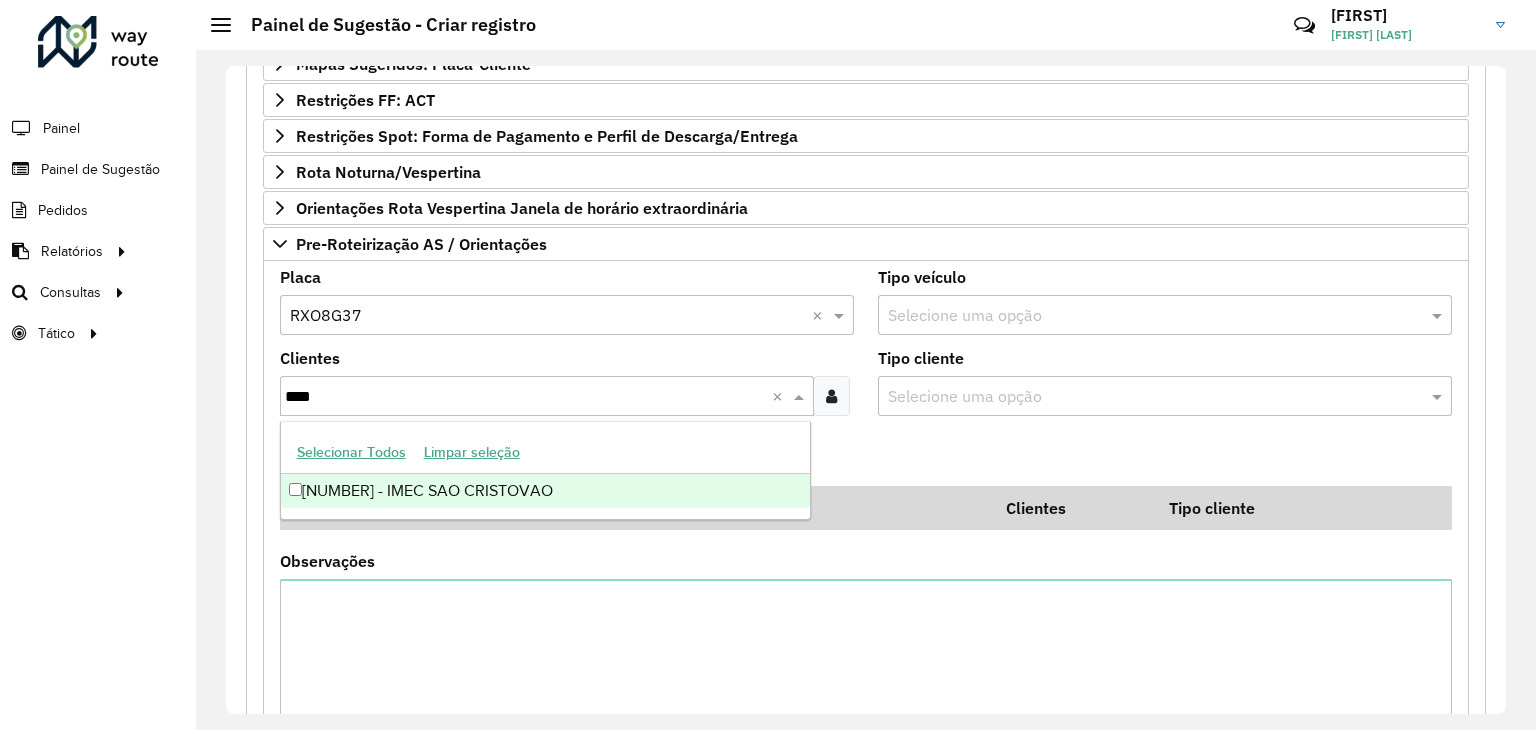 click on "[NUMBER] - IMEC   SAO CRISTOVAO" at bounding box center (546, 491) 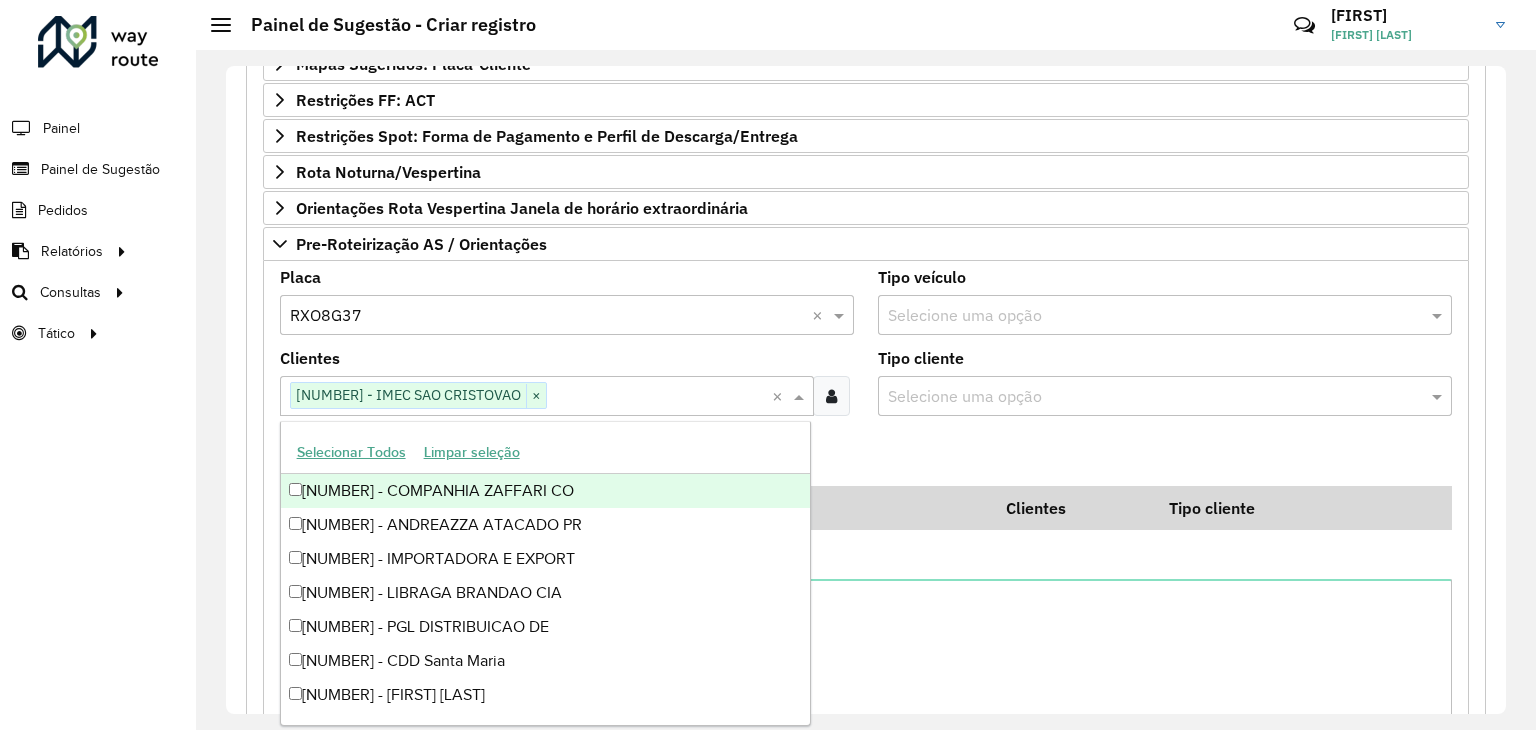 click on "Adicionar" at bounding box center (866, 459) 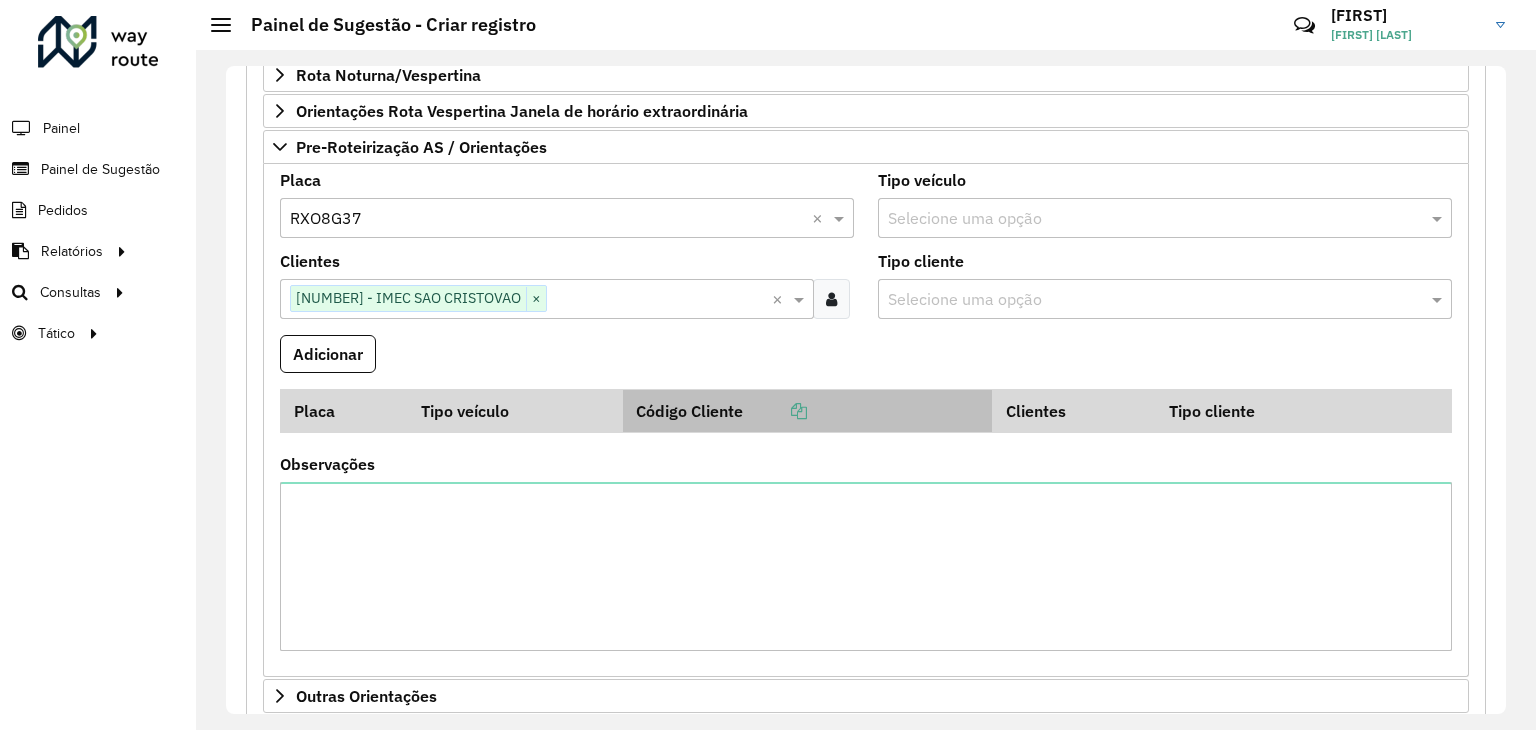 scroll, scrollTop: 674, scrollLeft: 0, axis: vertical 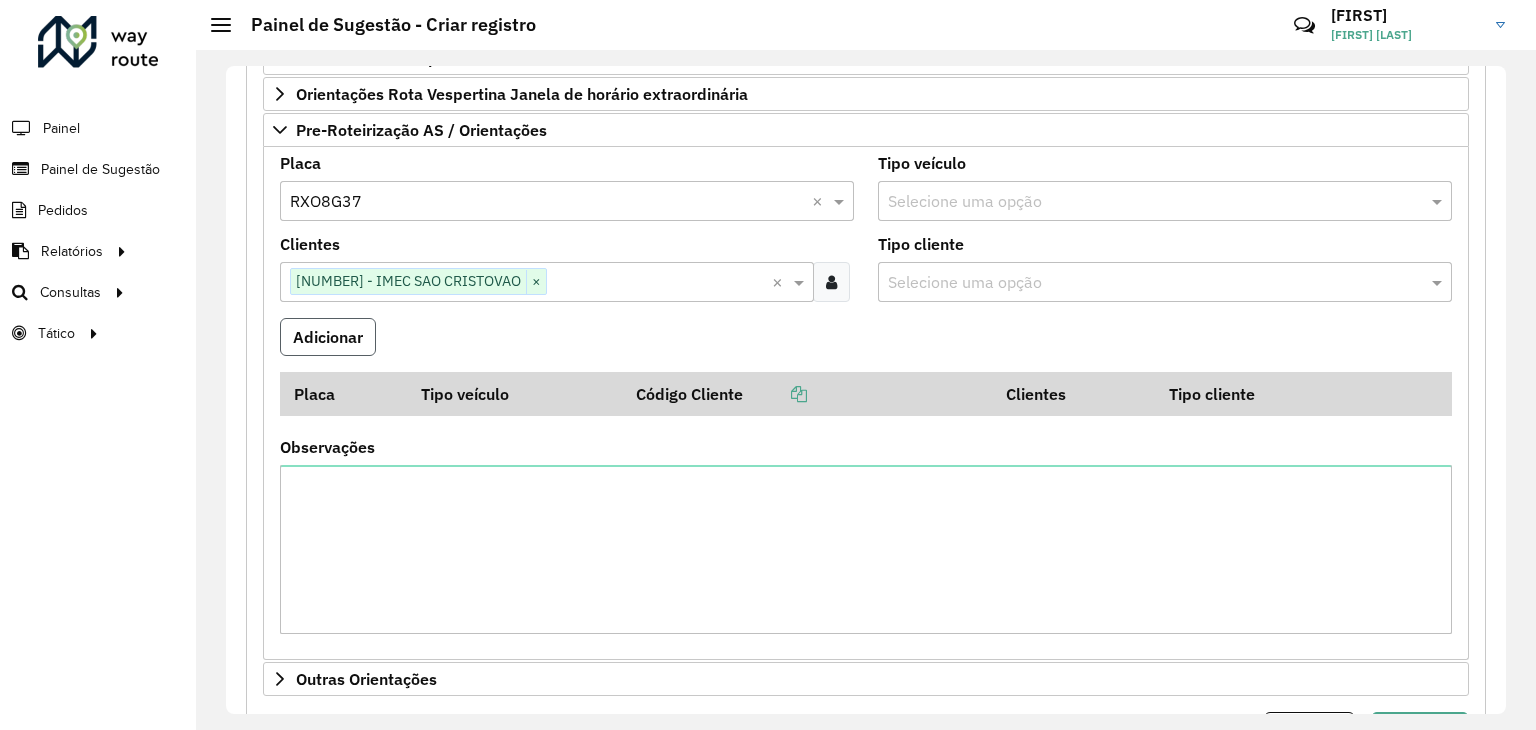click on "Adicionar" at bounding box center (328, 337) 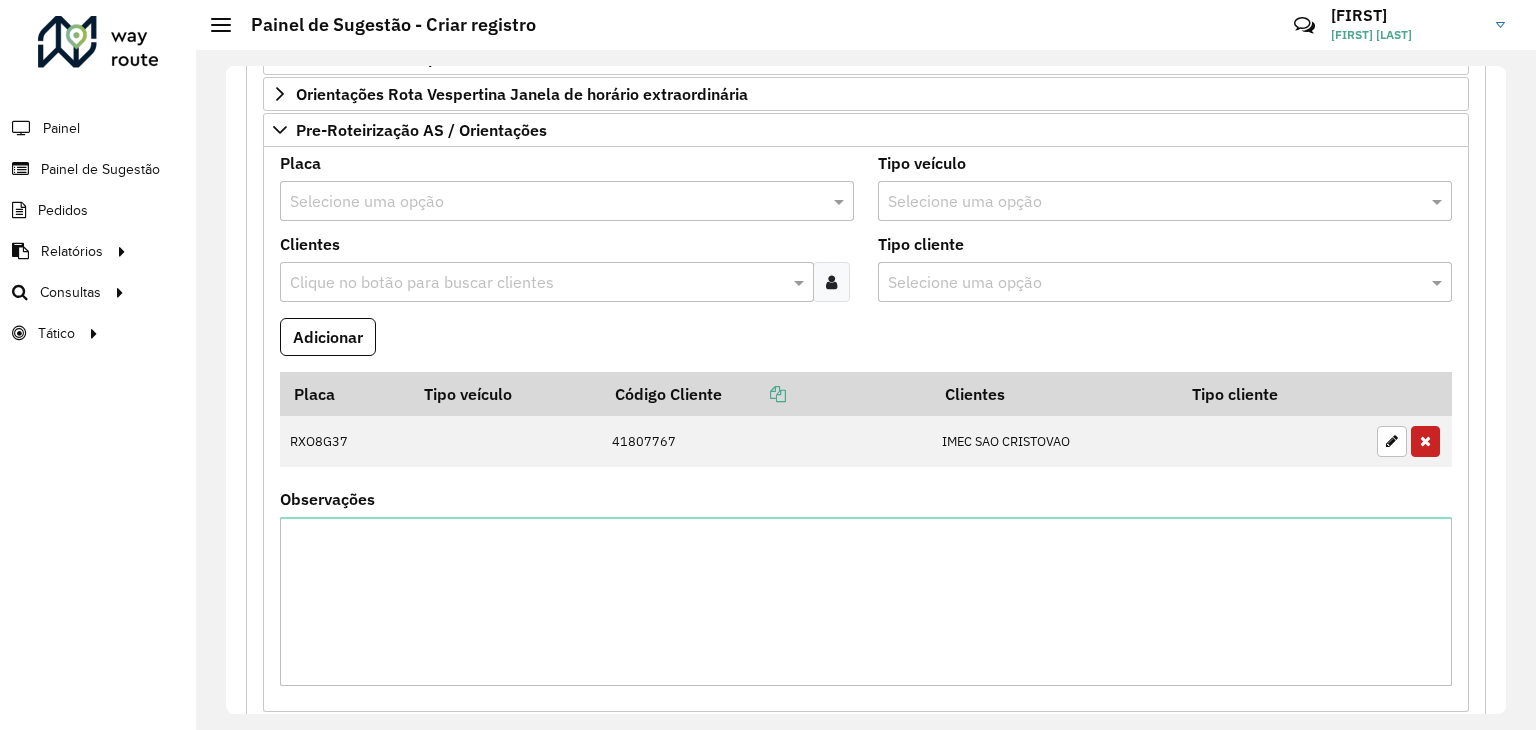 click on "Adicionar" at bounding box center [866, 345] 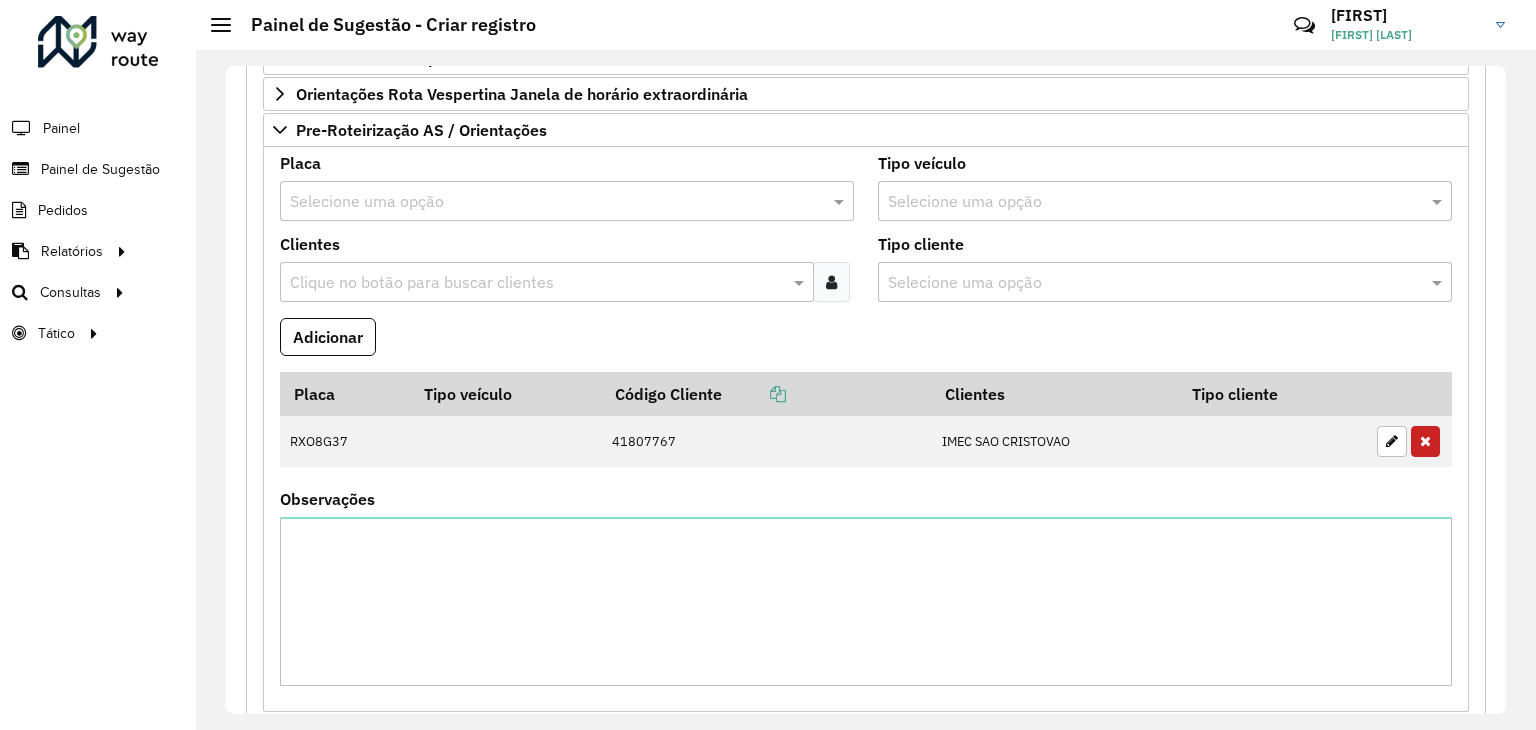 click on "Selecione uma opção" at bounding box center (567, 201) 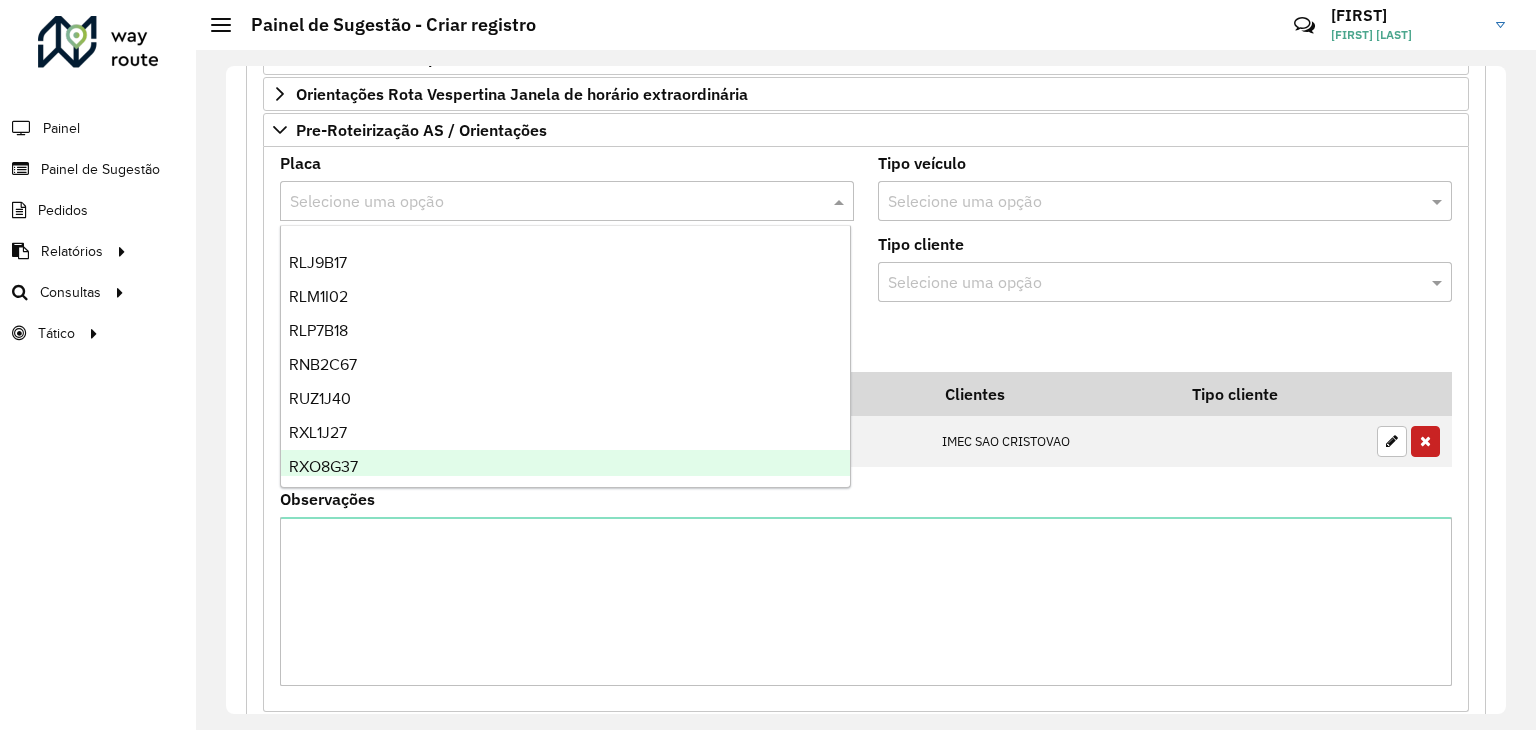 scroll, scrollTop: 3976, scrollLeft: 0, axis: vertical 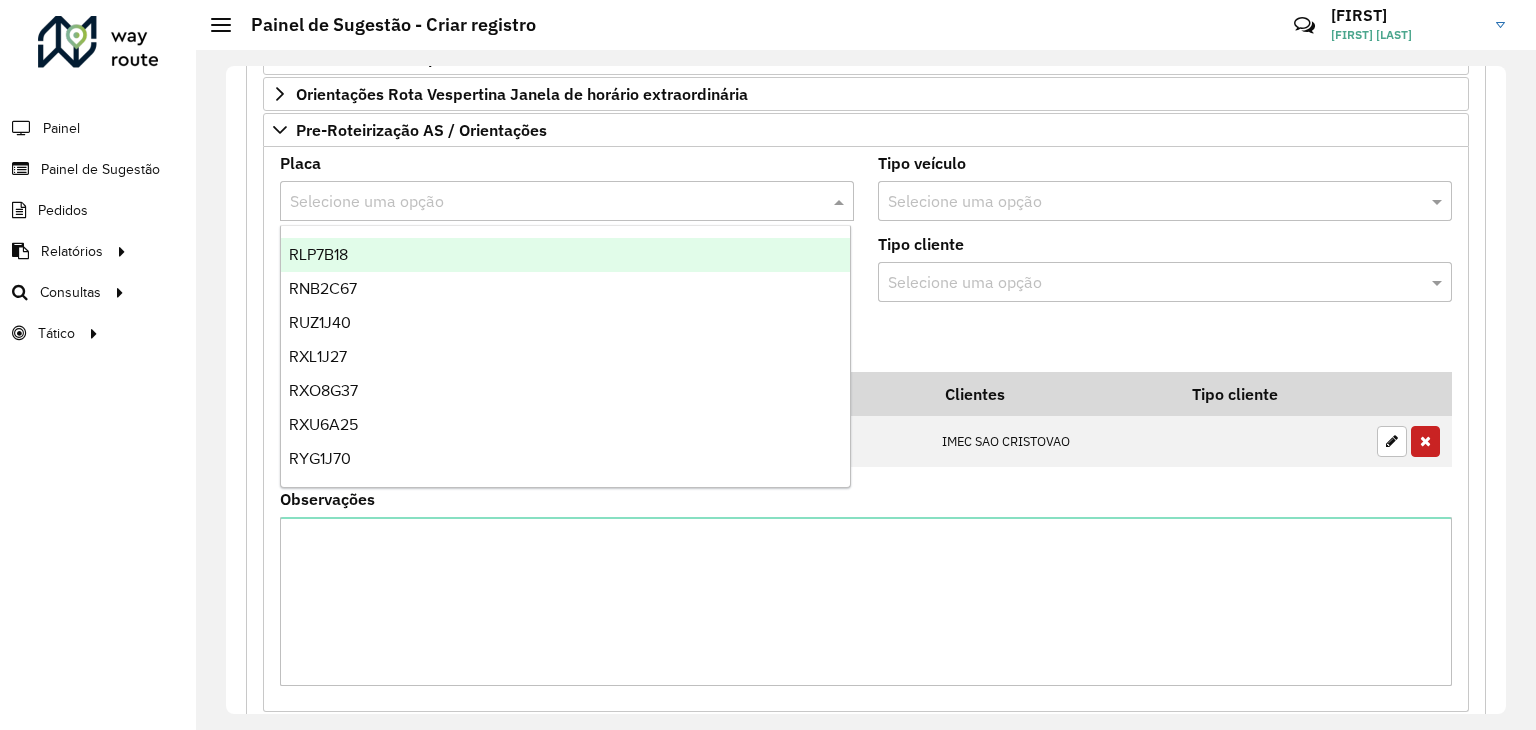click on "RLP7B18" at bounding box center [566, 255] 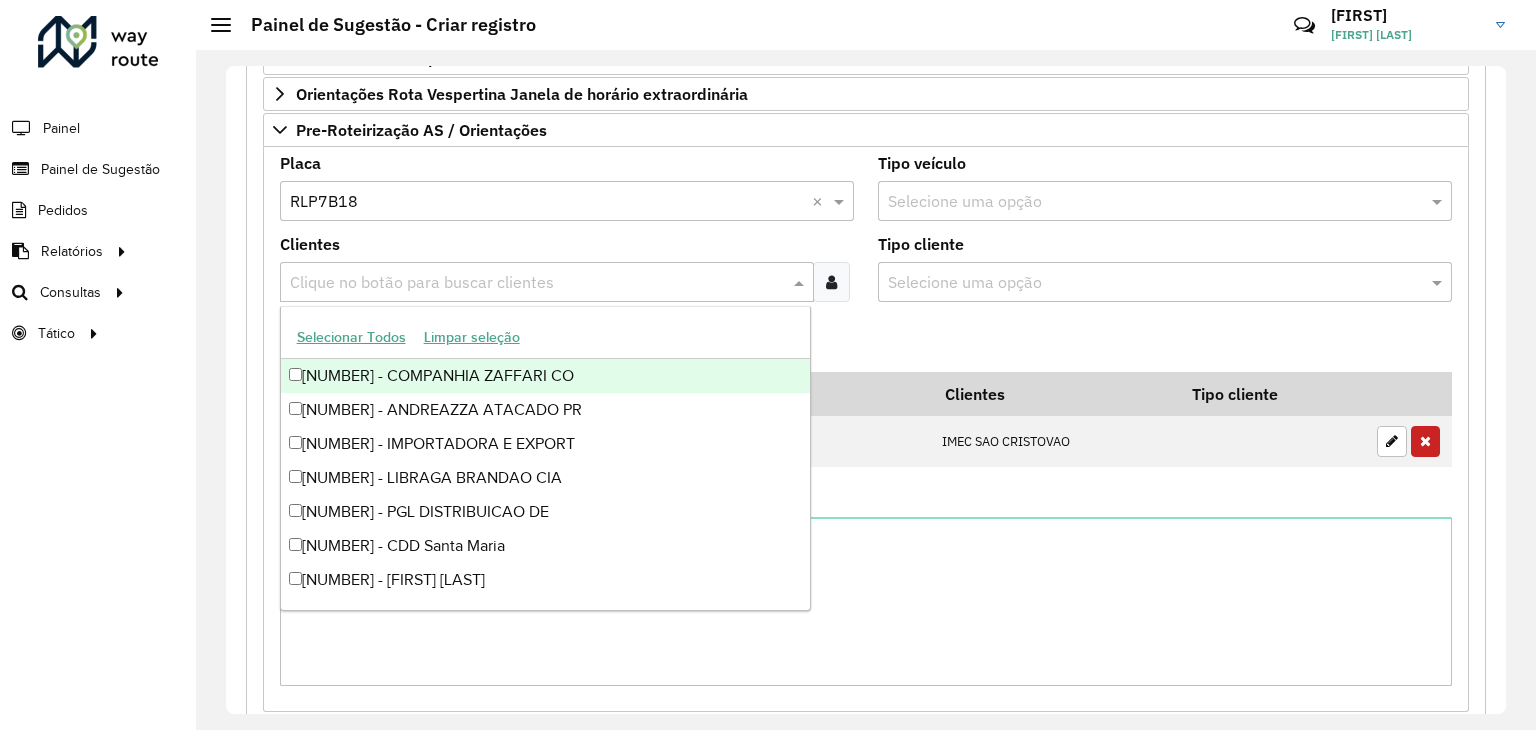 click at bounding box center [537, 283] 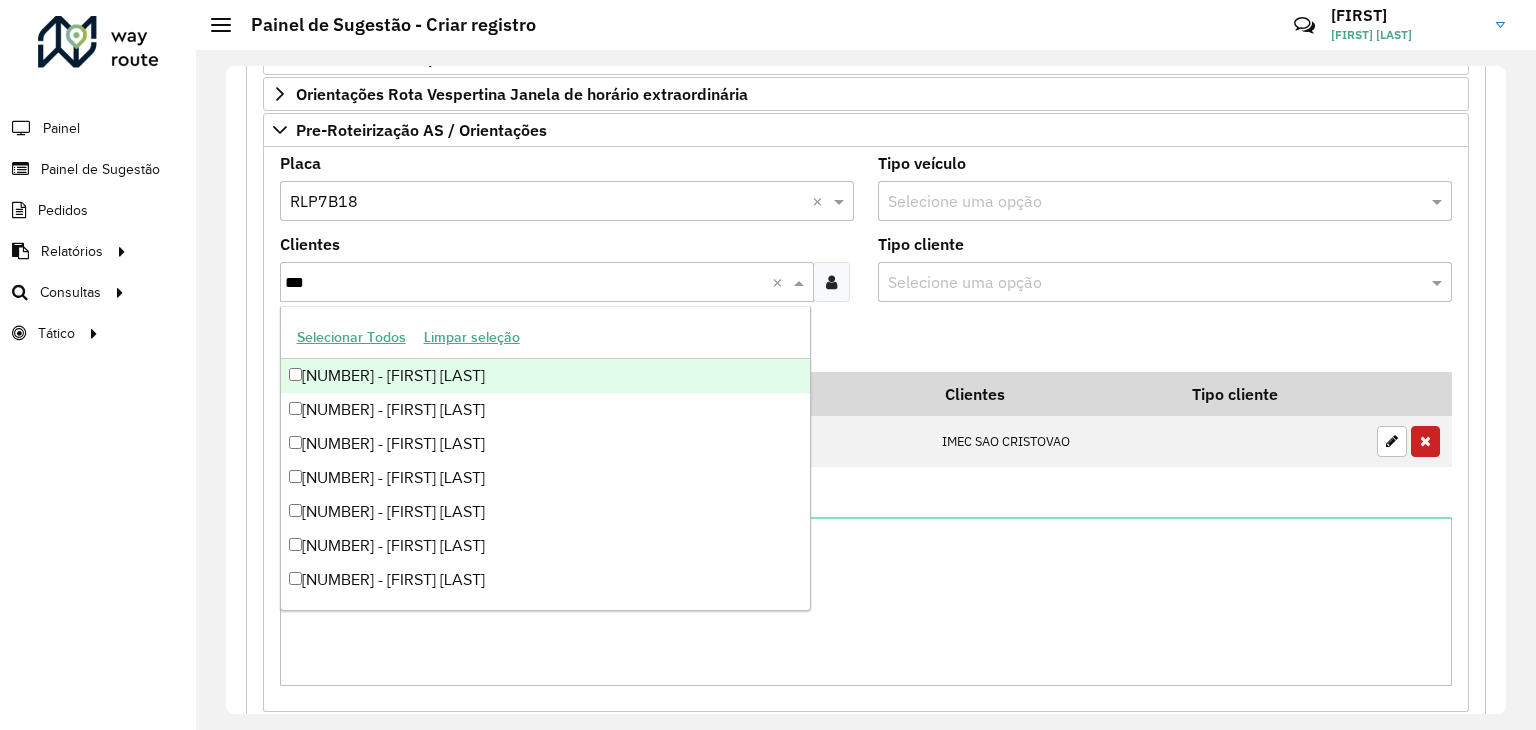 type on "****" 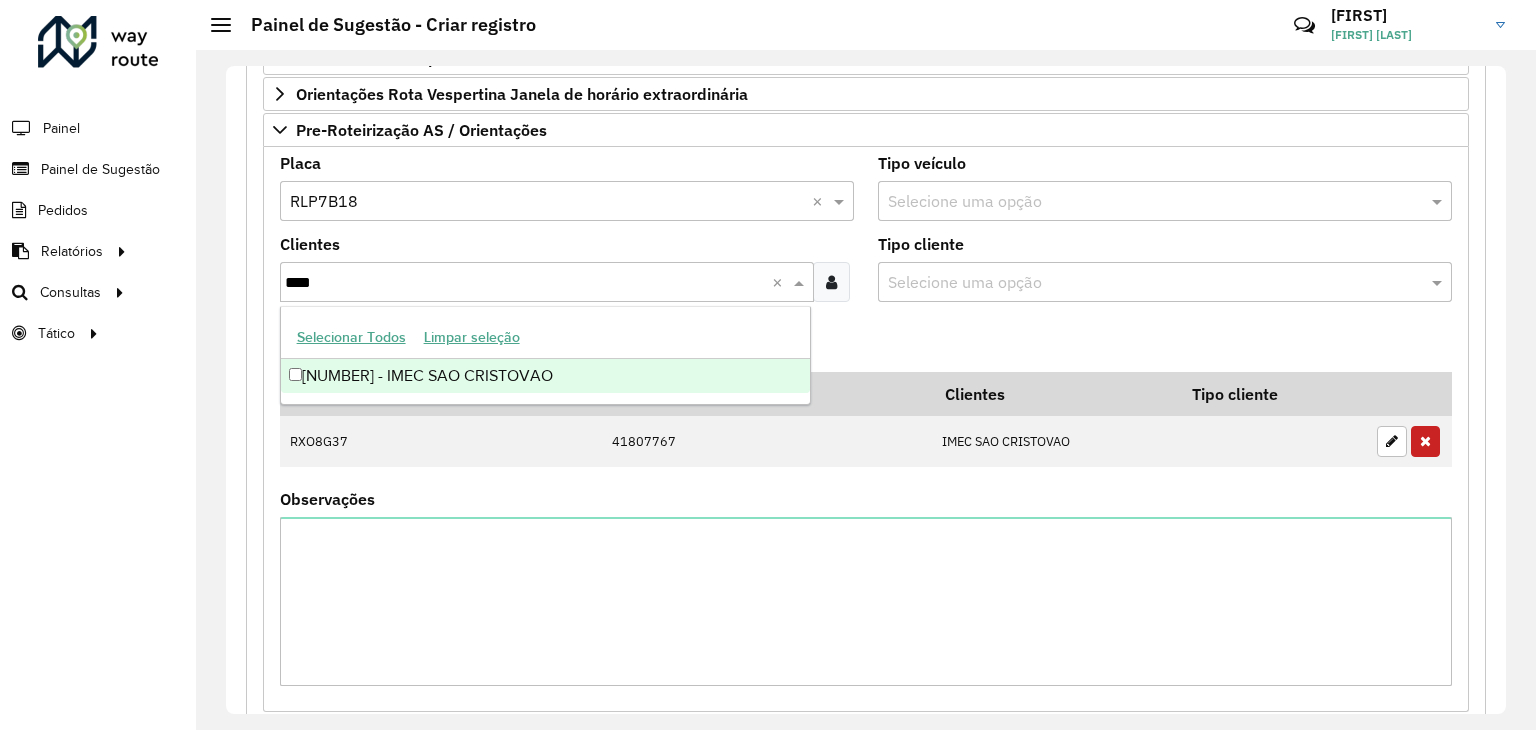 click on "[NUMBER] - IMEC   SAO CRISTOVAO" at bounding box center (546, 376) 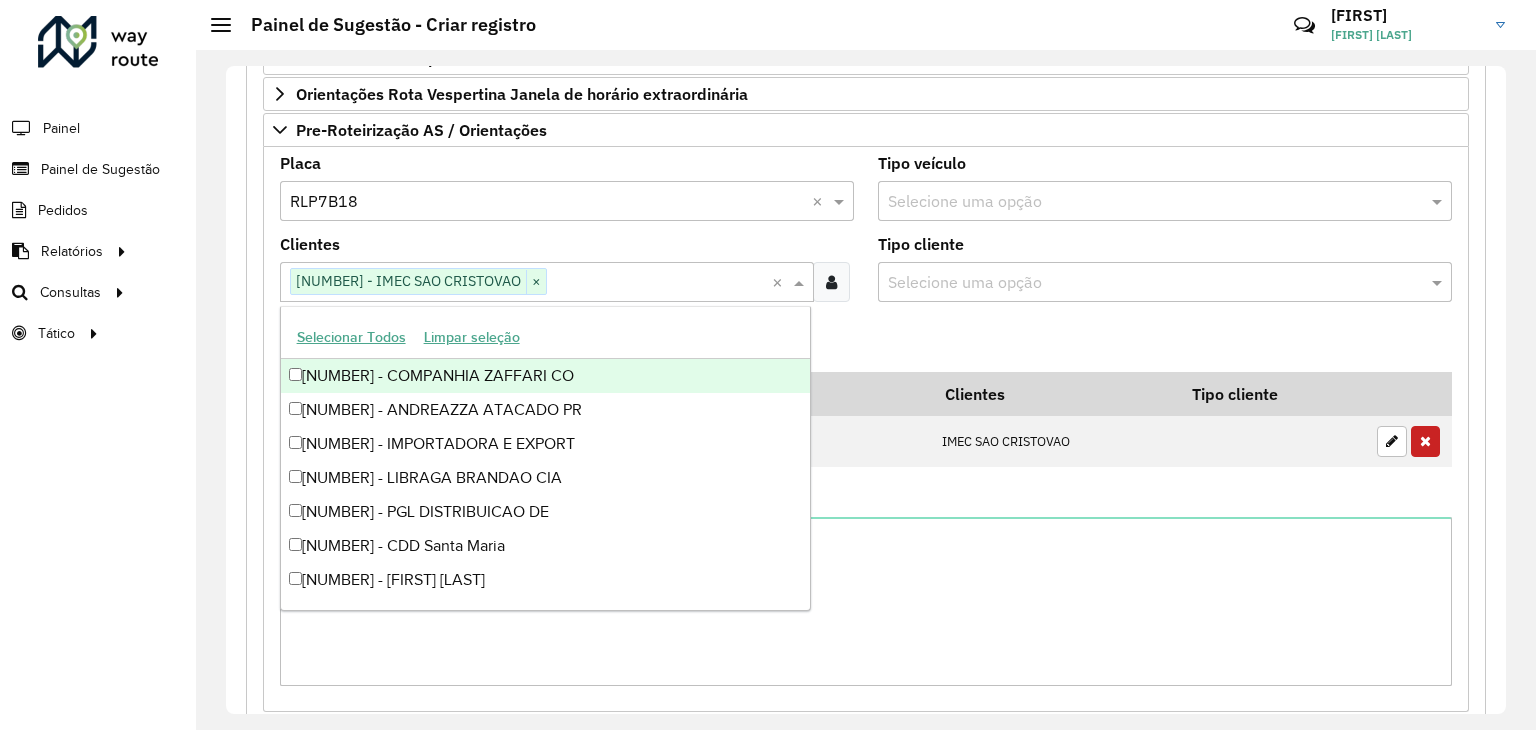 click on "Adicionar" at bounding box center [866, 345] 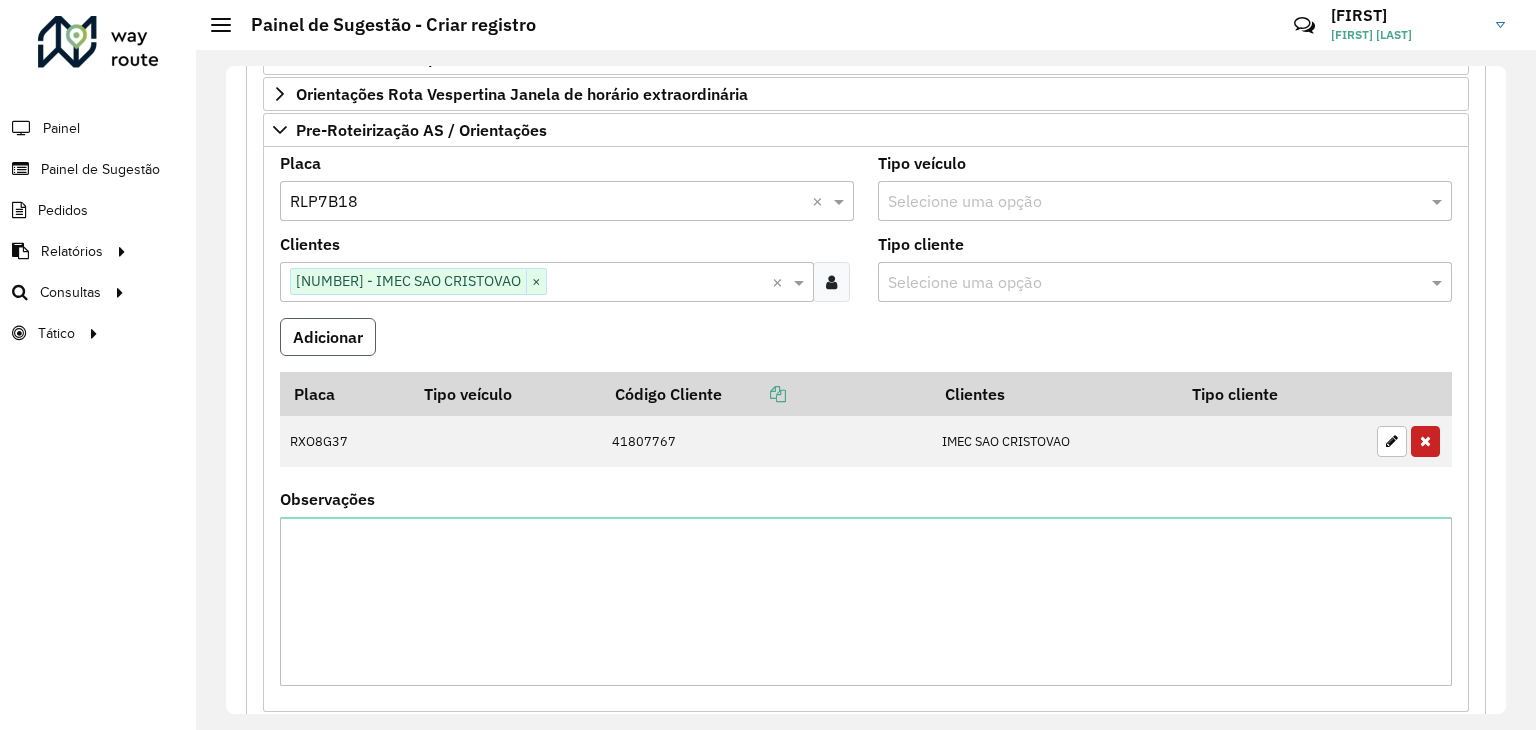click on "Adicionar" at bounding box center (328, 337) 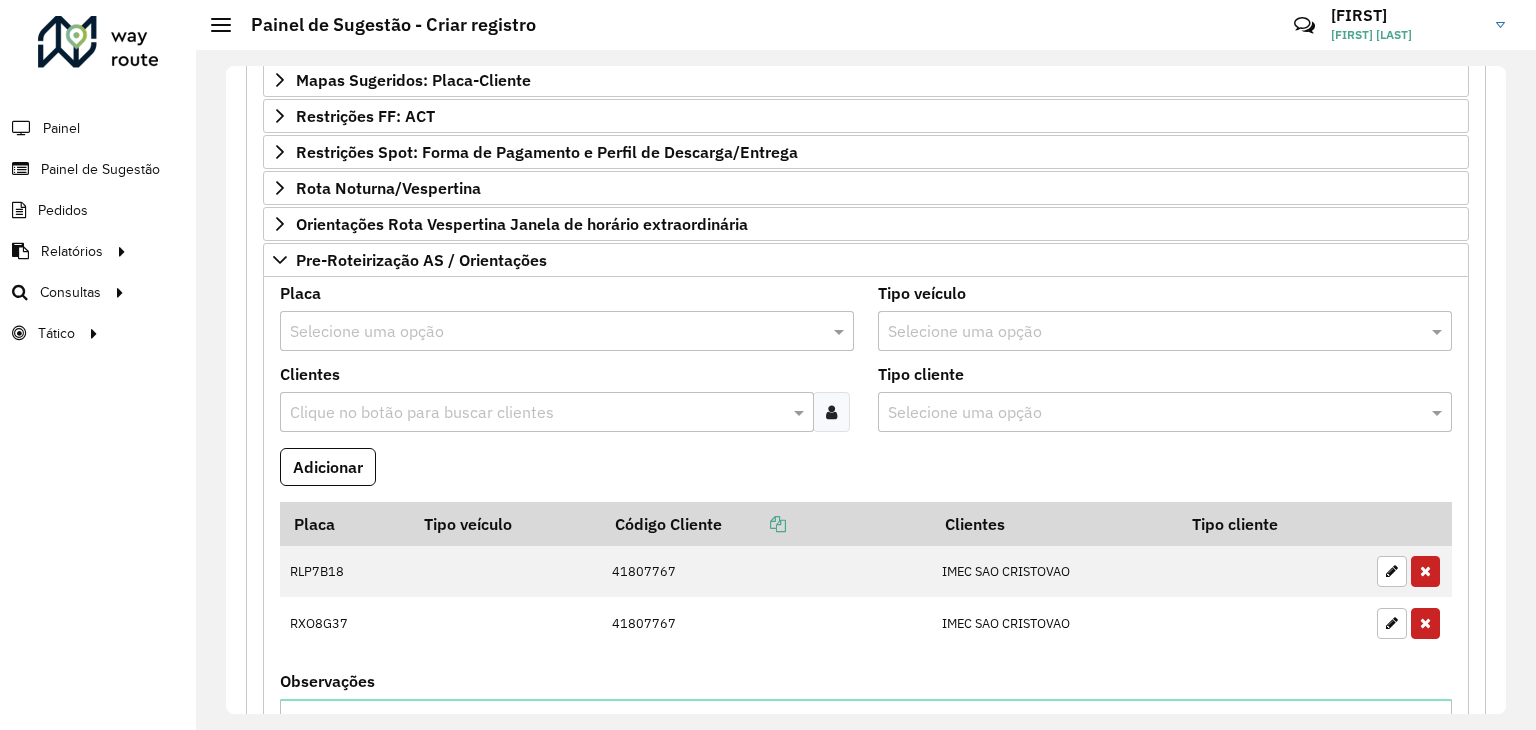 scroll, scrollTop: 574, scrollLeft: 0, axis: vertical 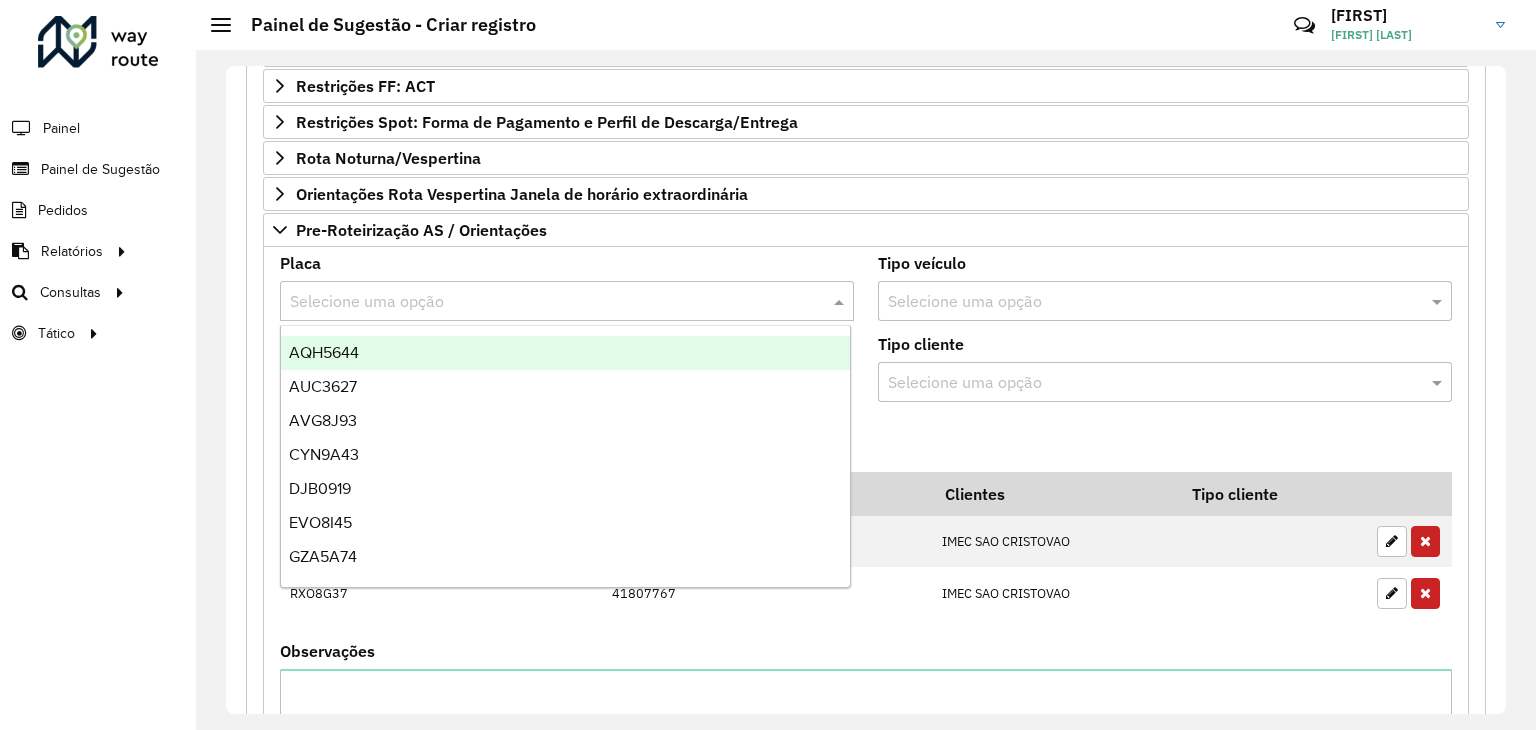 click at bounding box center [547, 302] 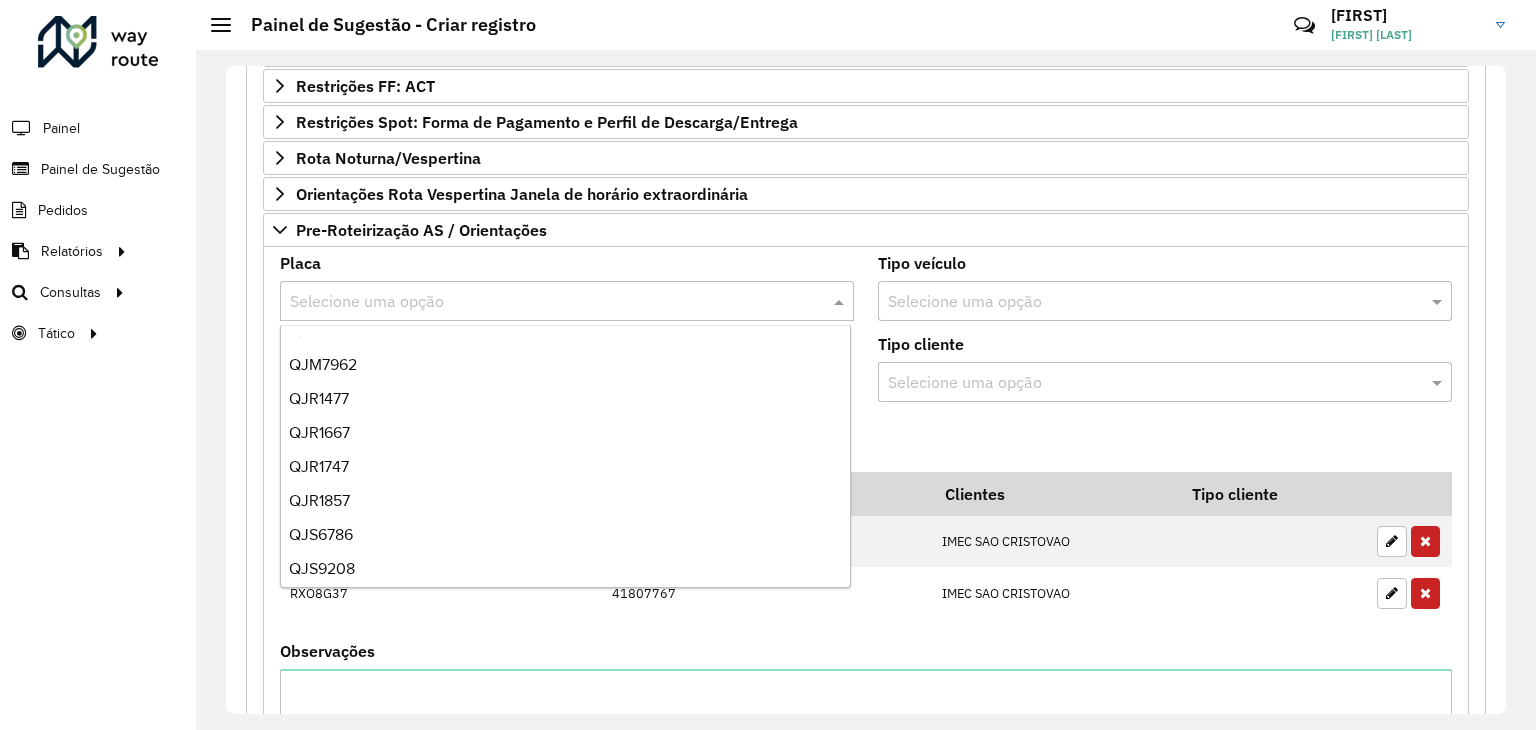 scroll, scrollTop: 2976, scrollLeft: 0, axis: vertical 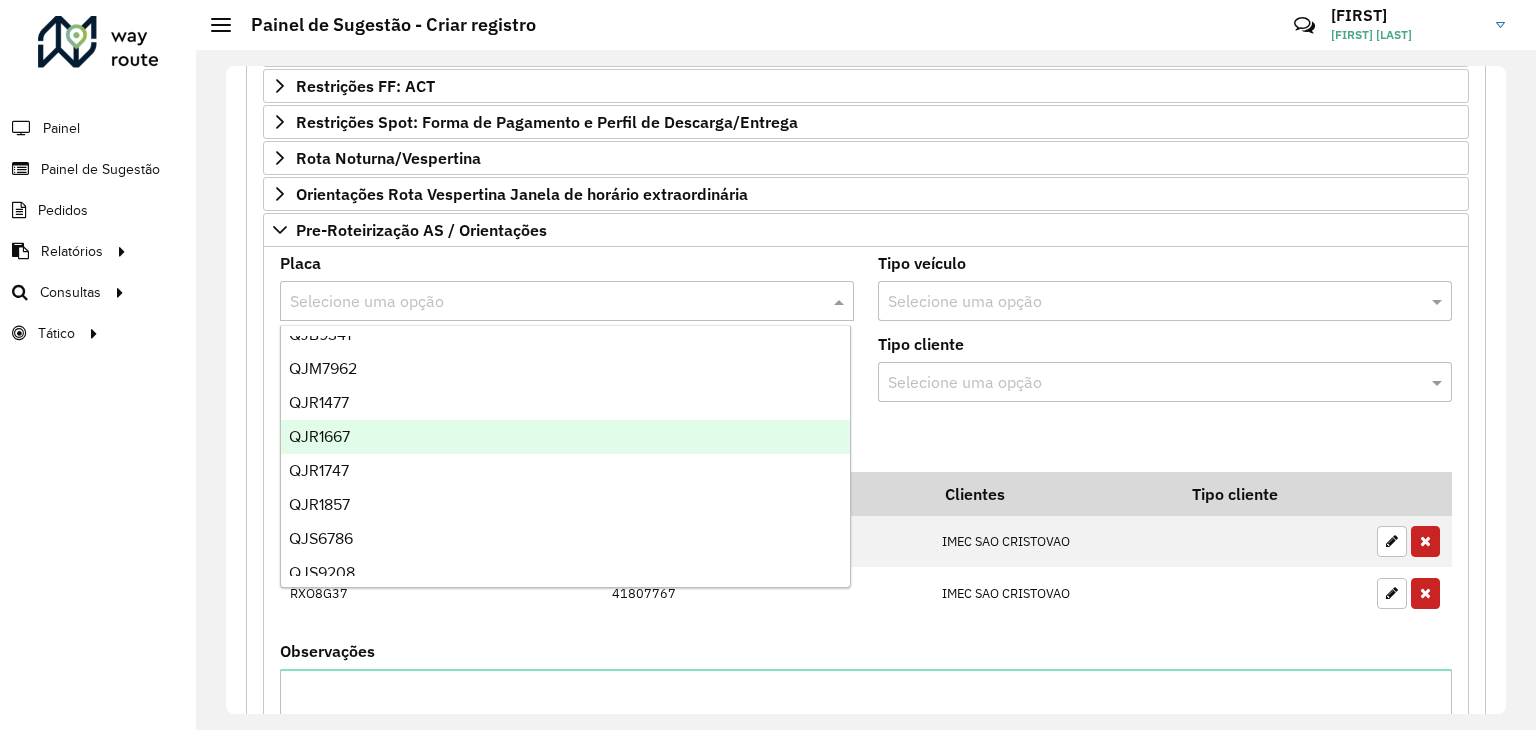 click on "Adicionar" at bounding box center [866, 445] 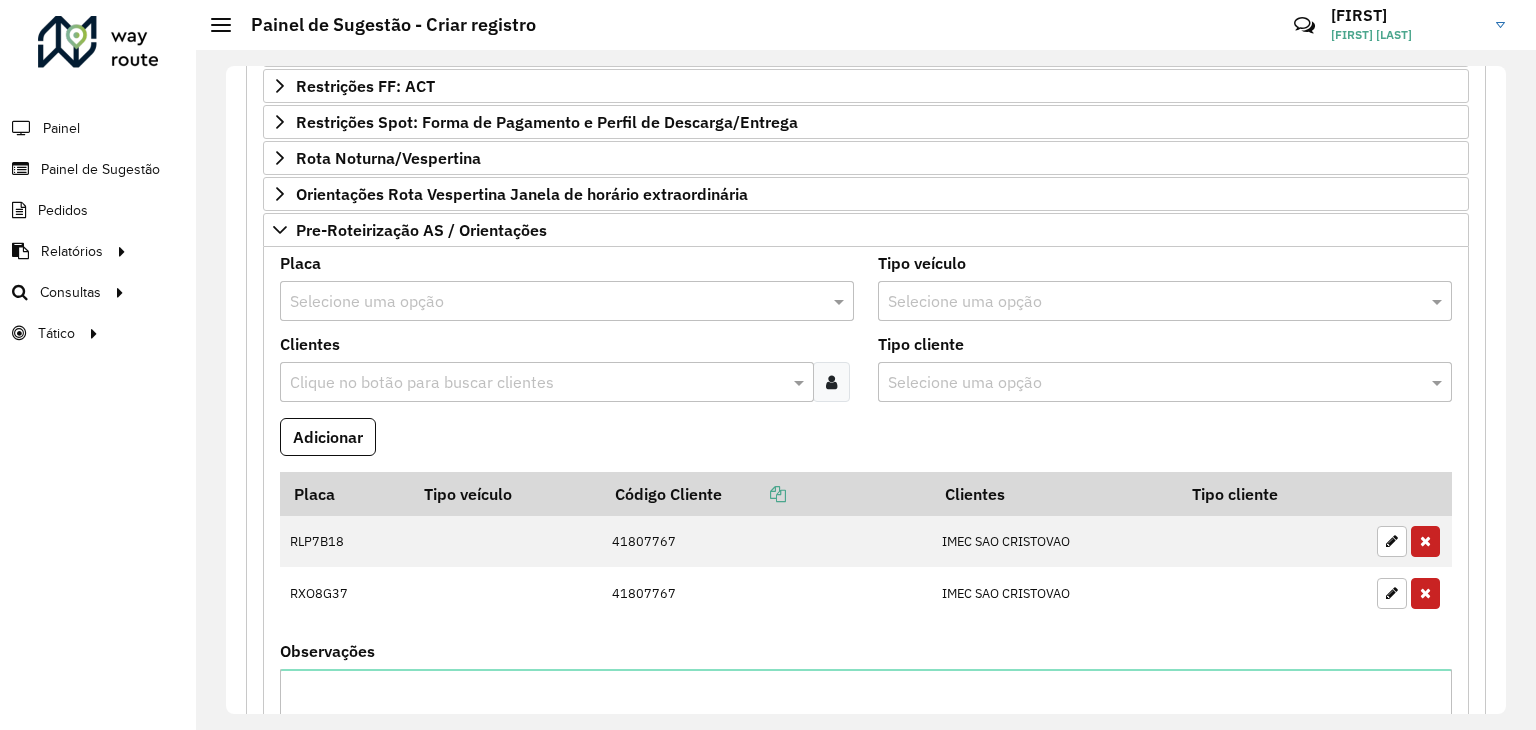 click at bounding box center [547, 302] 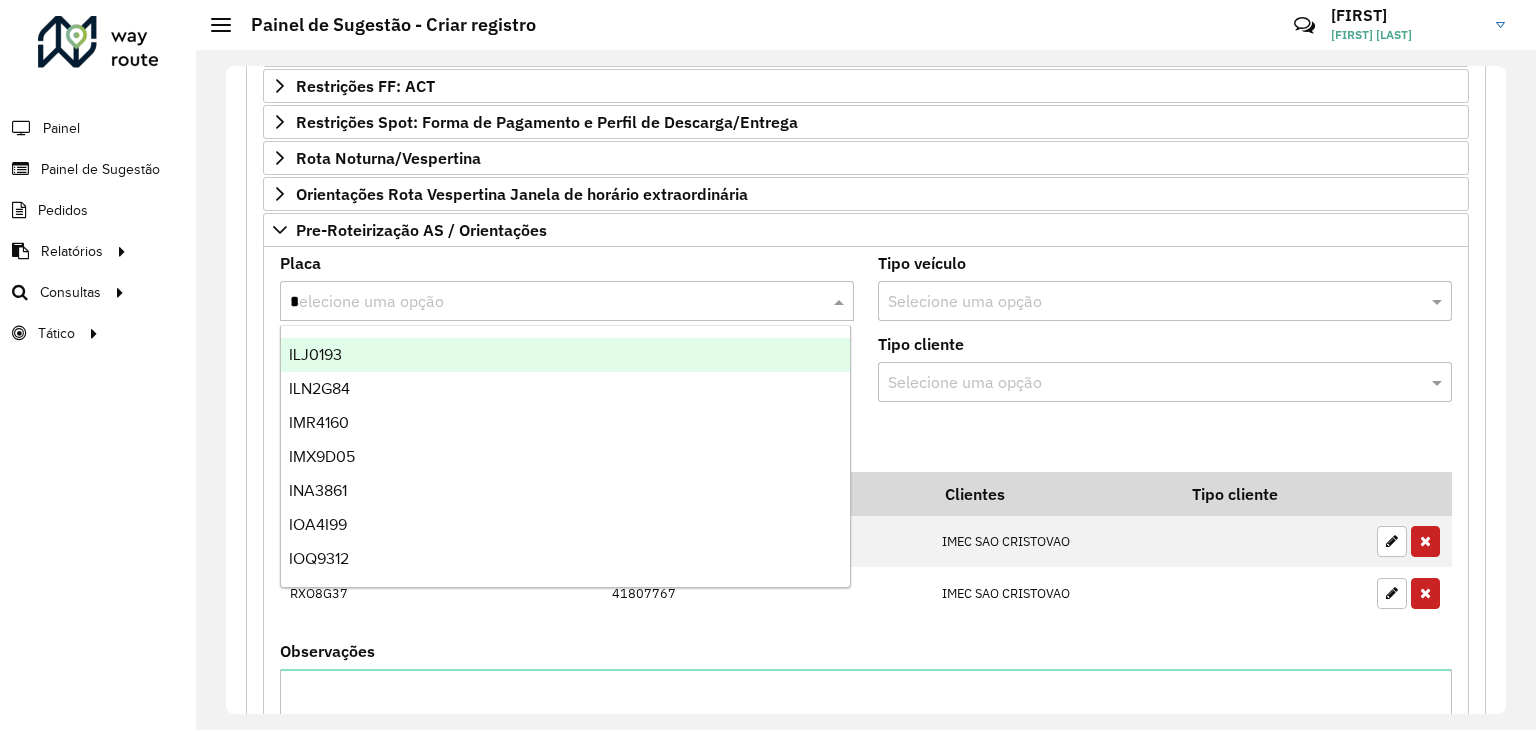 scroll, scrollTop: 0, scrollLeft: 0, axis: both 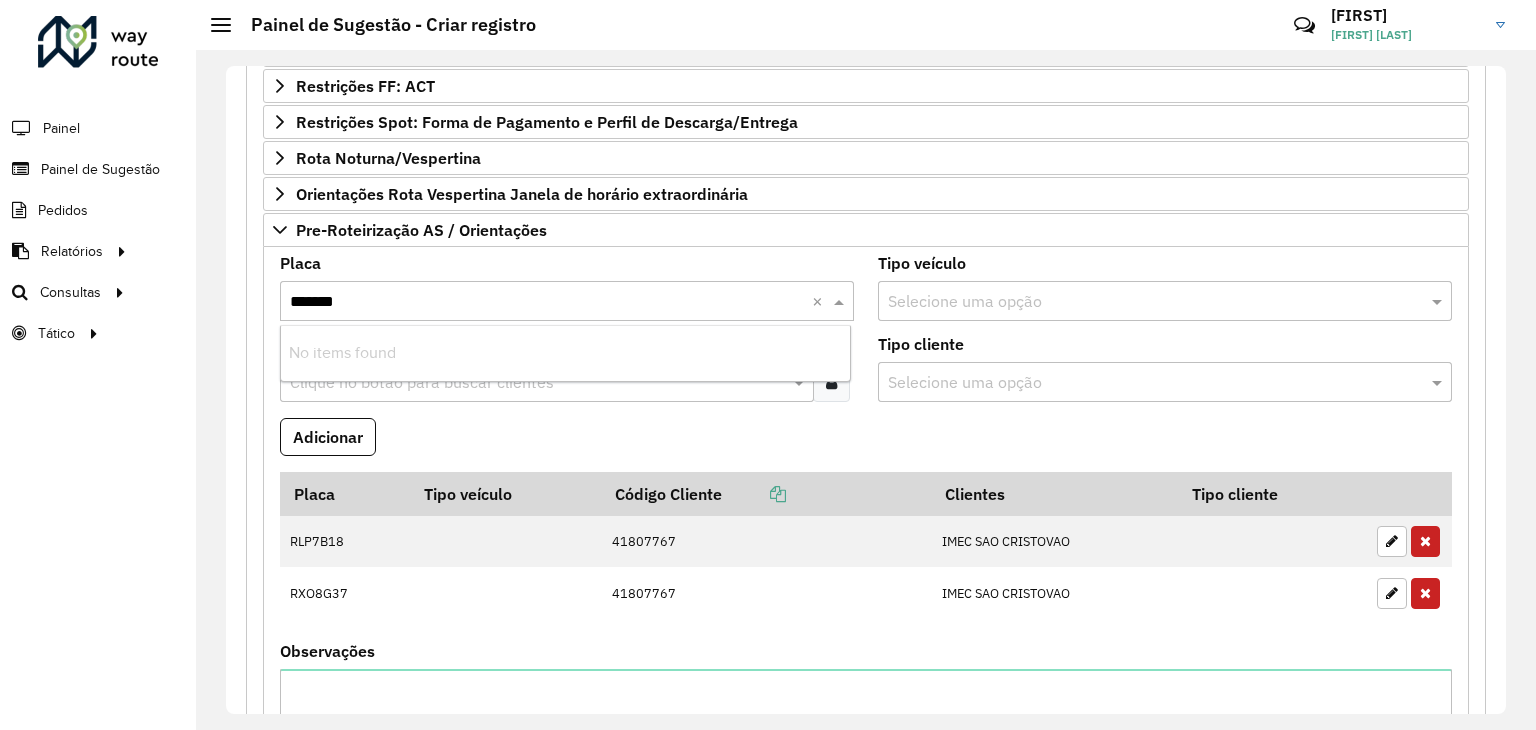 type on "*******" 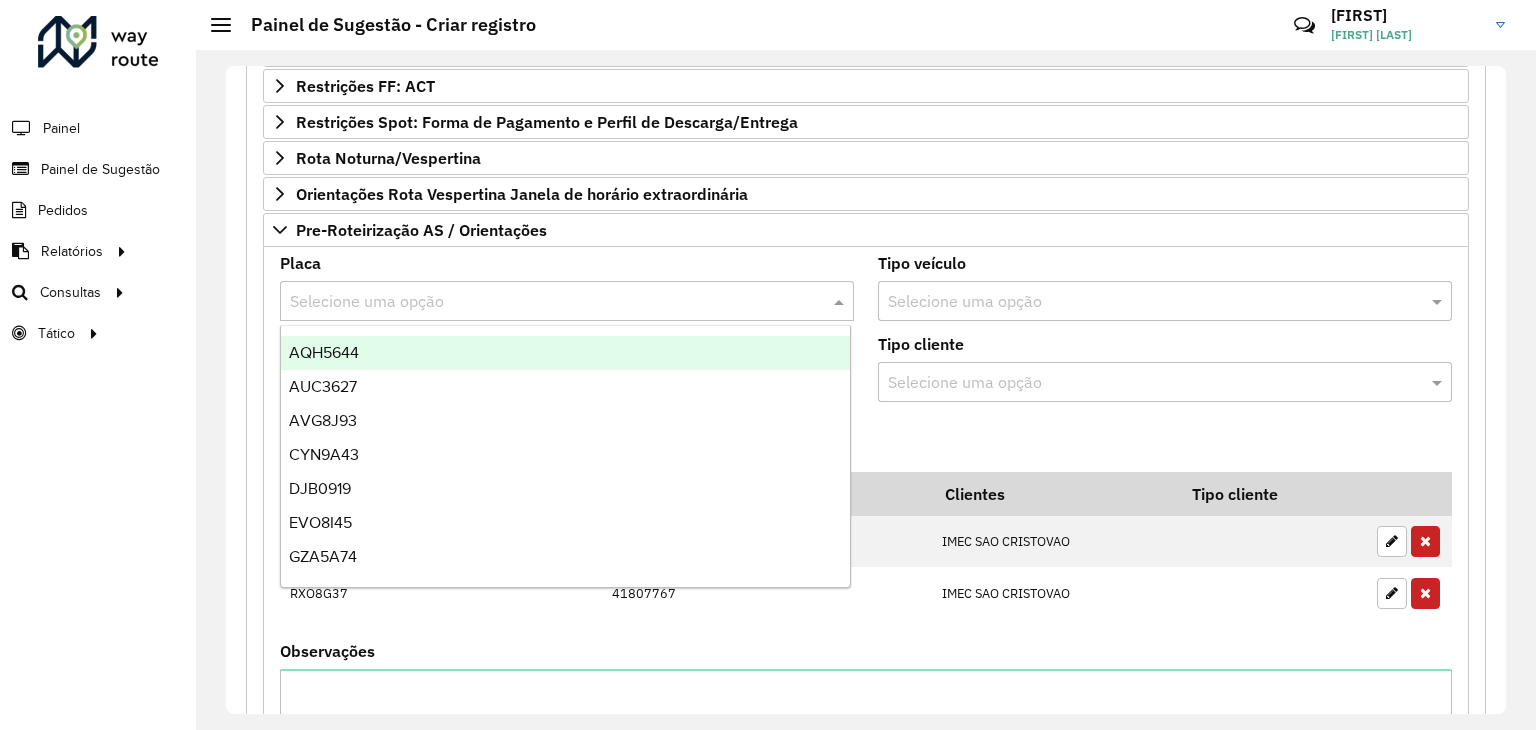click at bounding box center (547, 302) 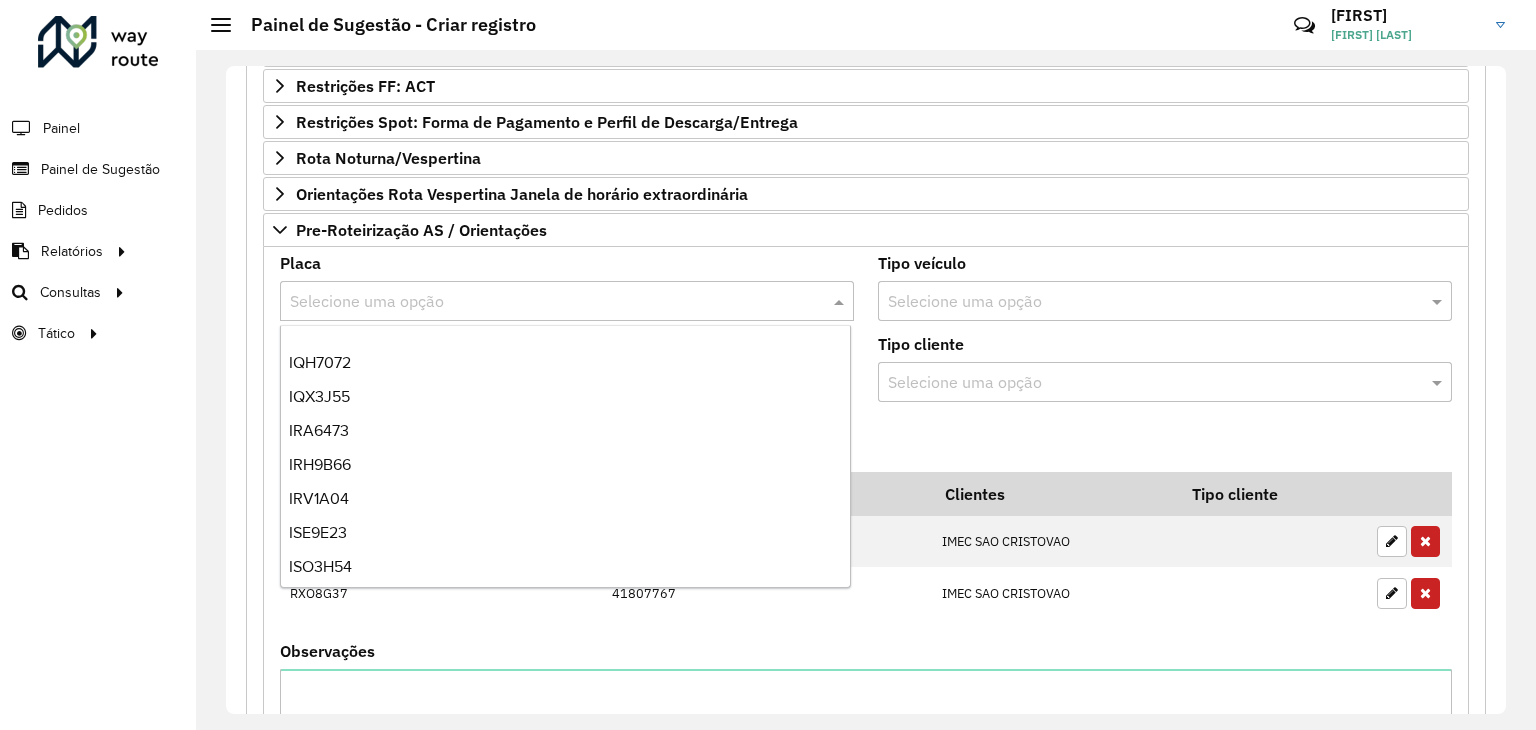 scroll, scrollTop: 900, scrollLeft: 0, axis: vertical 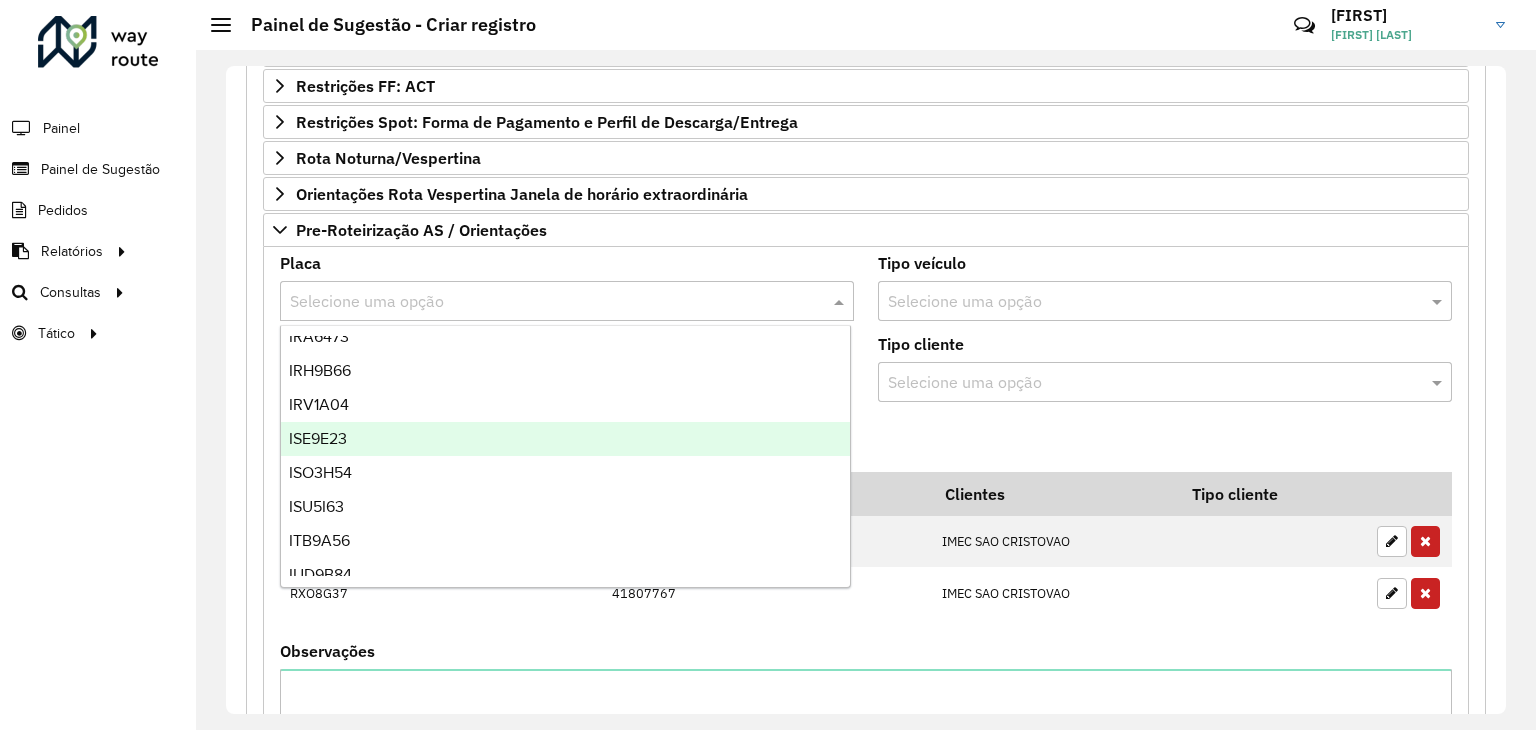 click on "ISE9E23" at bounding box center (566, 439) 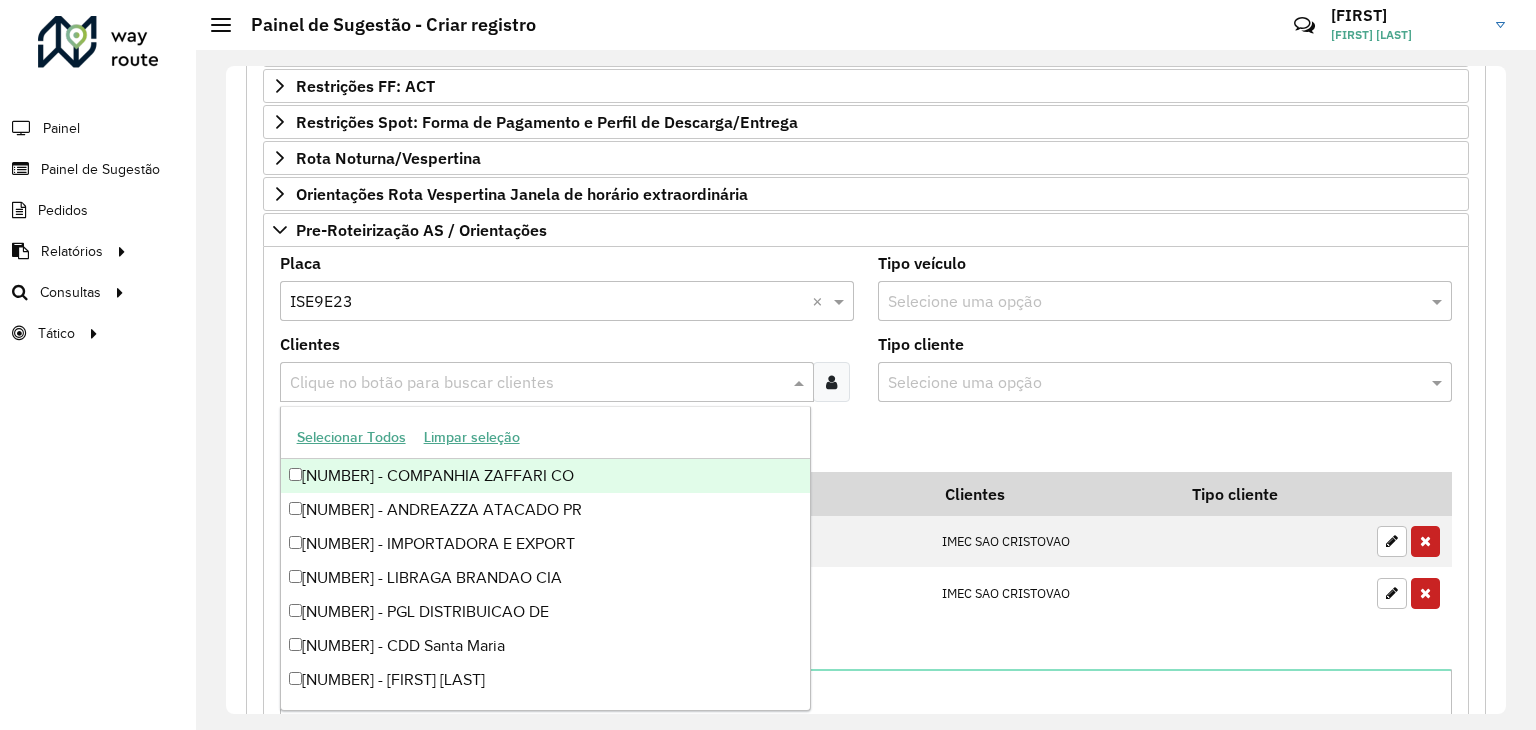 click at bounding box center (537, 383) 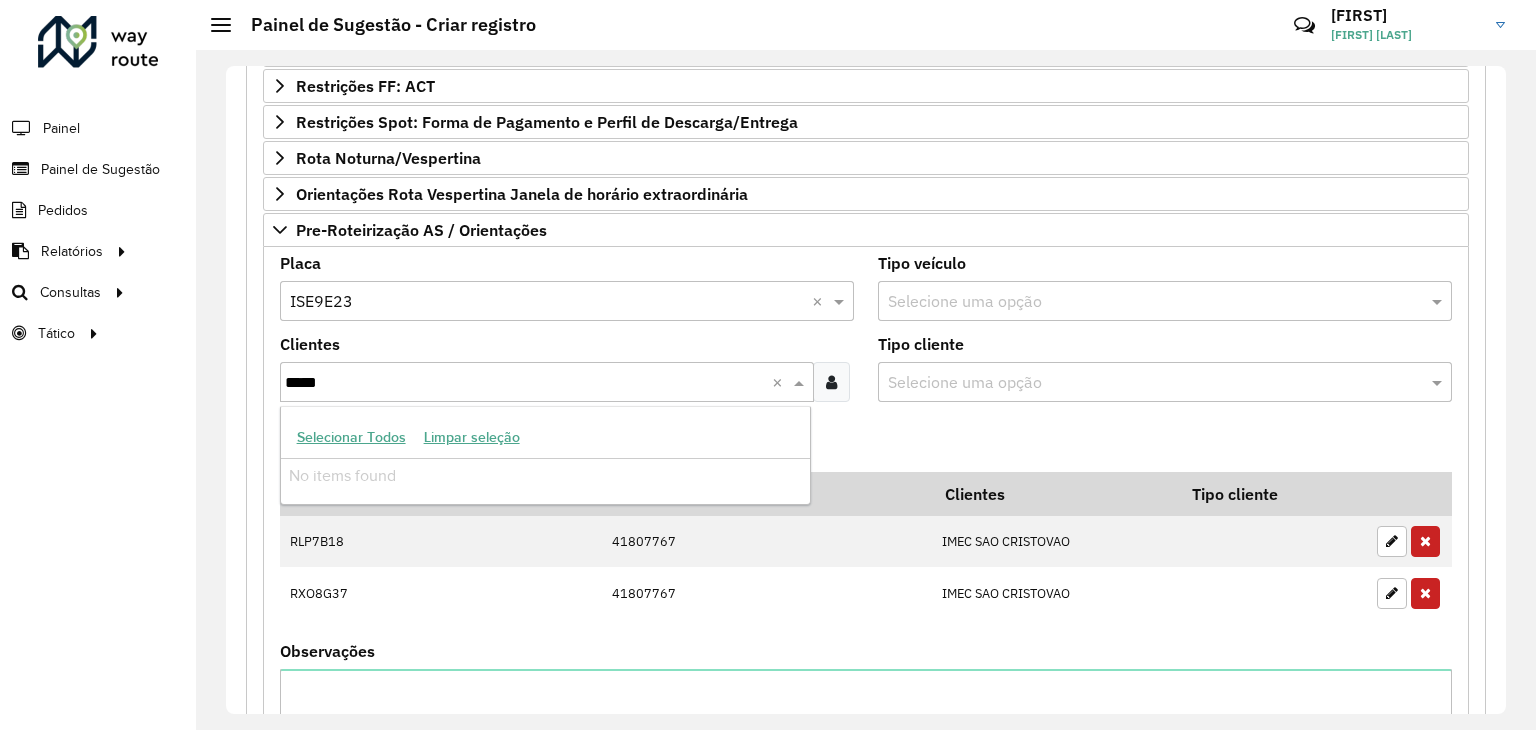 type on "*****" 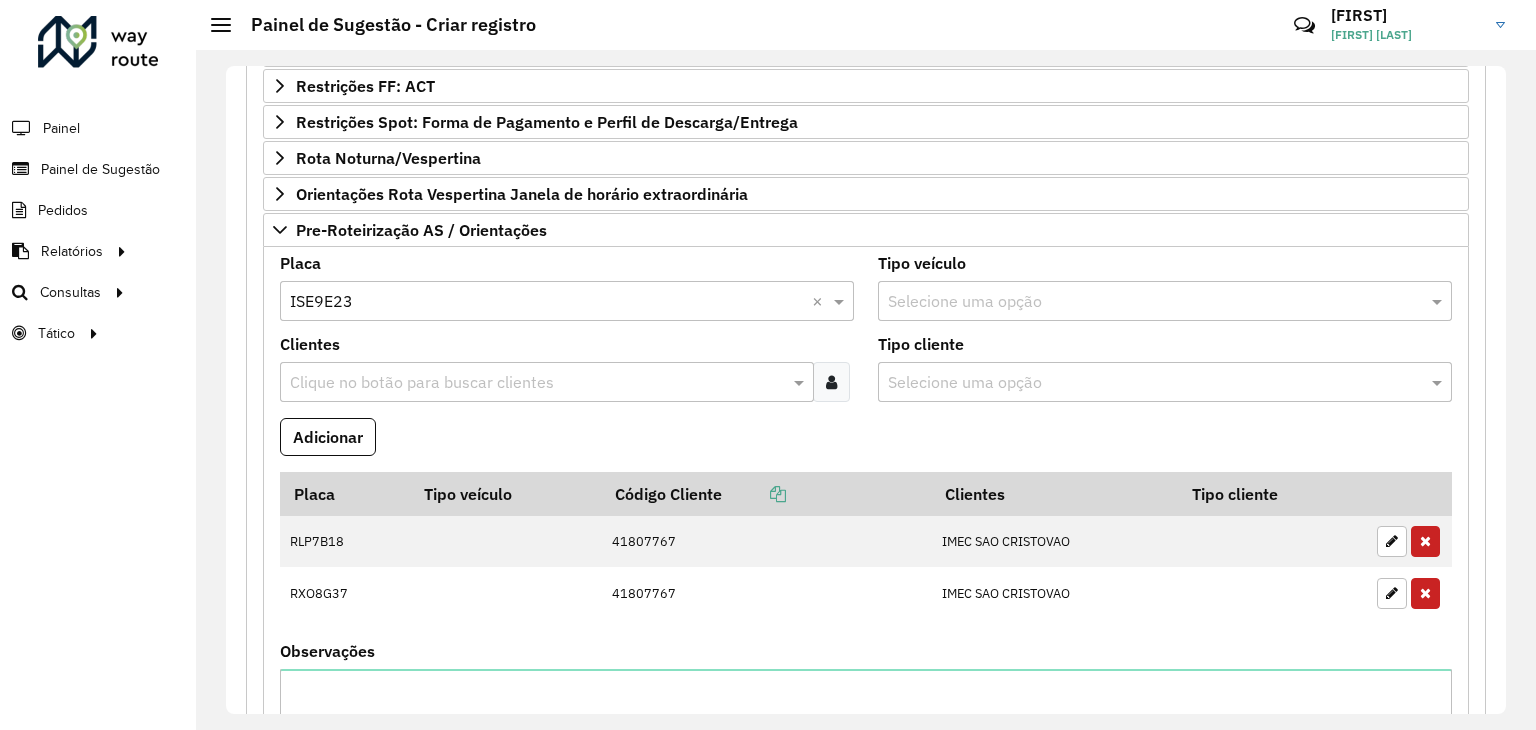 click on "Clientes  Clique no botão para buscar clientes" at bounding box center [567, 369] 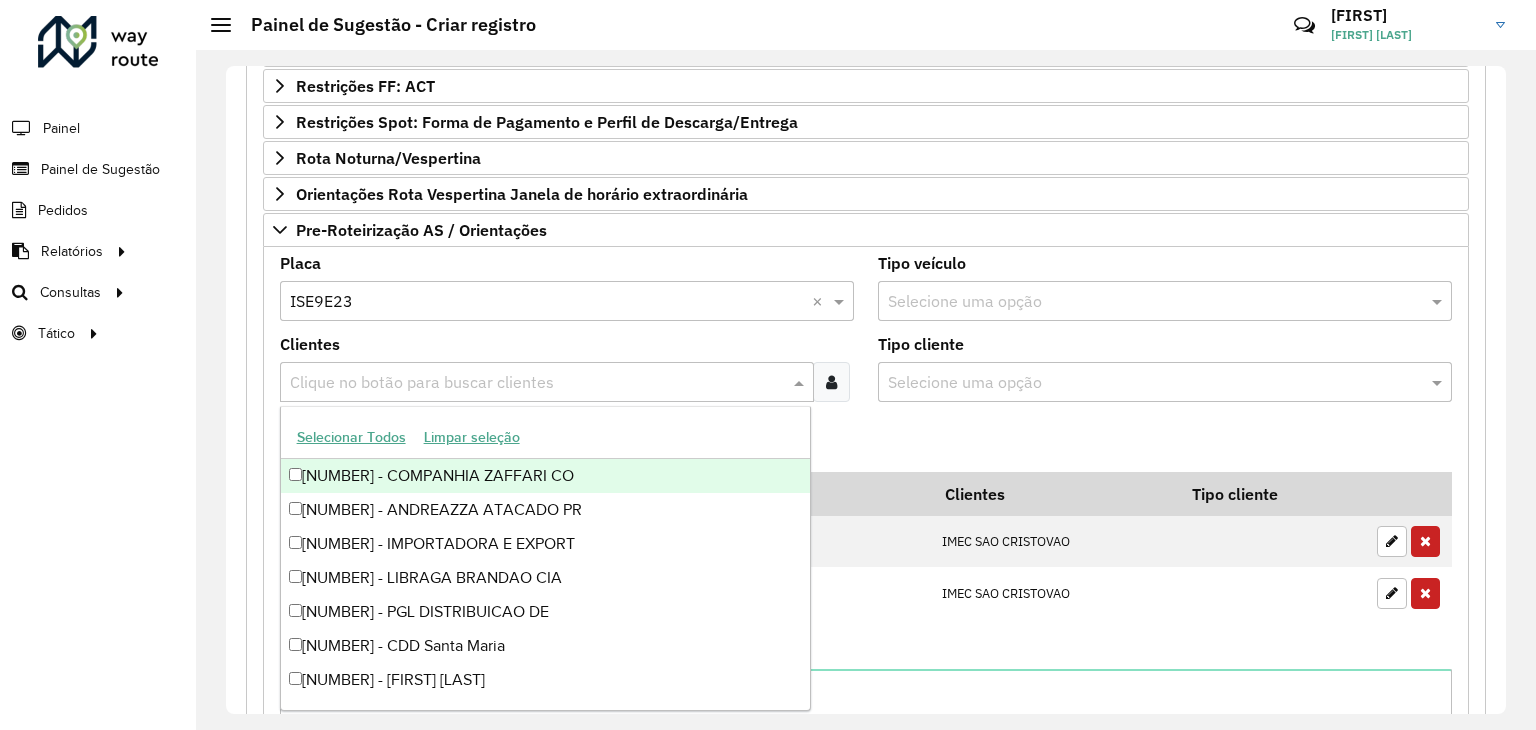 click at bounding box center [537, 383] 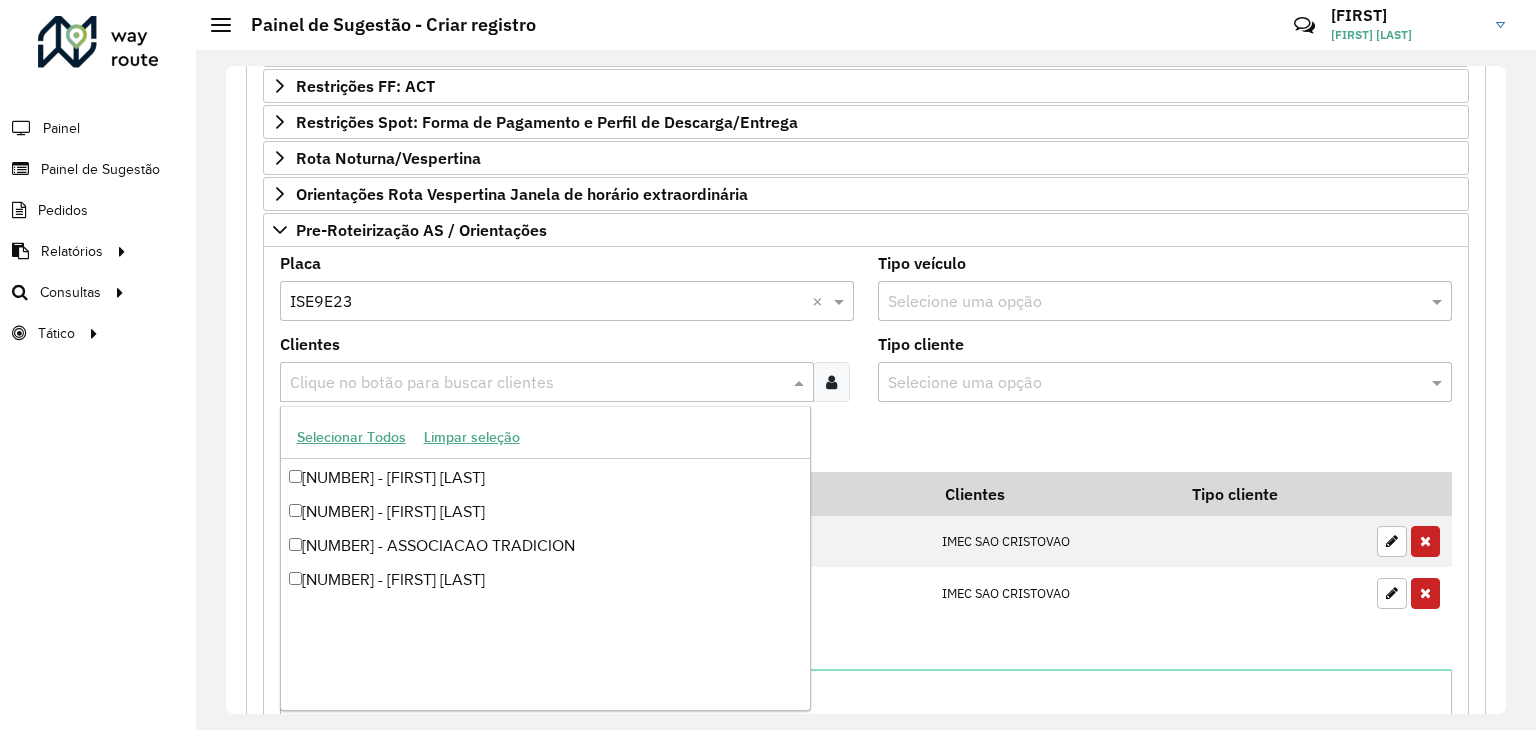 scroll, scrollTop: 0, scrollLeft: 0, axis: both 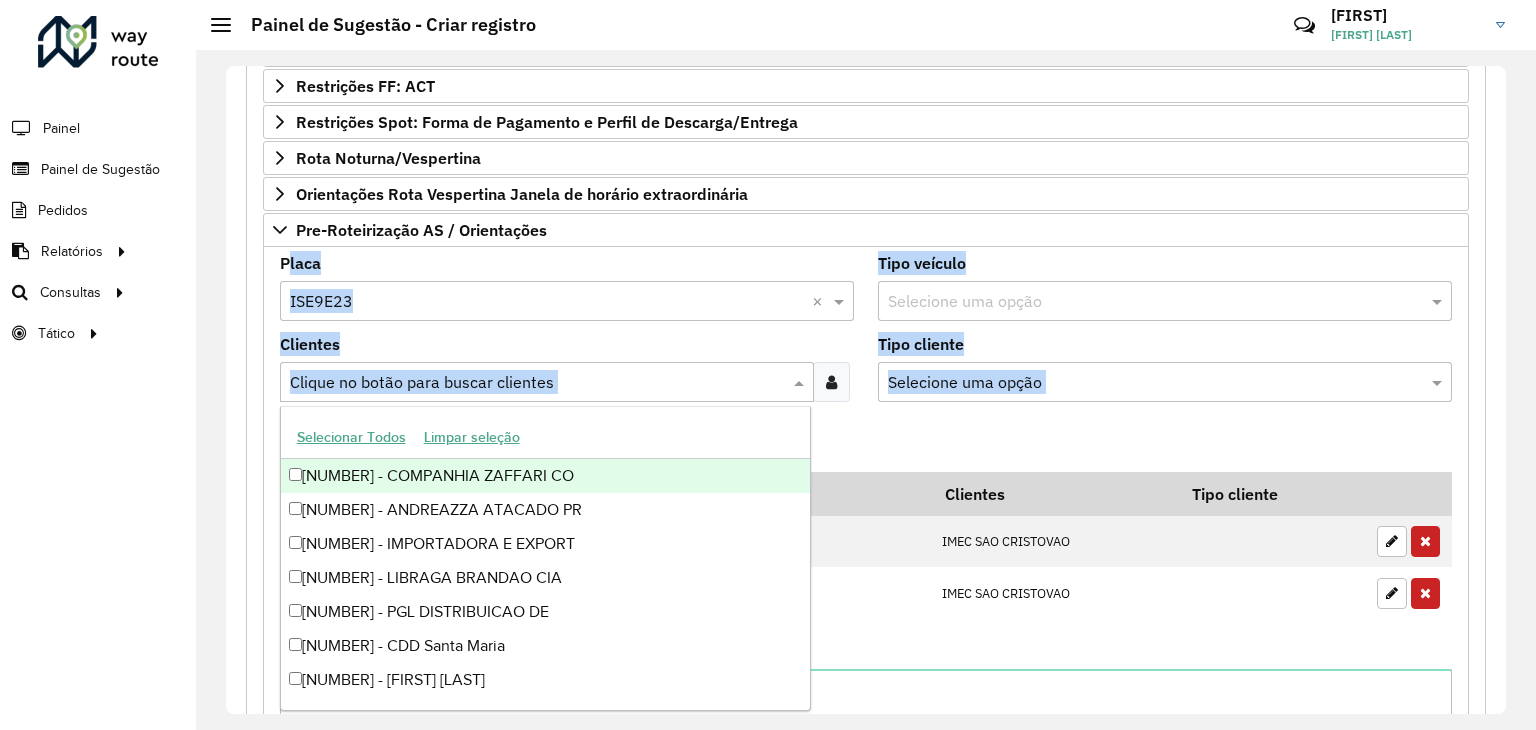 drag, startPoint x: 1506, startPoint y: 375, endPoint x: 1464, endPoint y: 244, distance: 137.56816 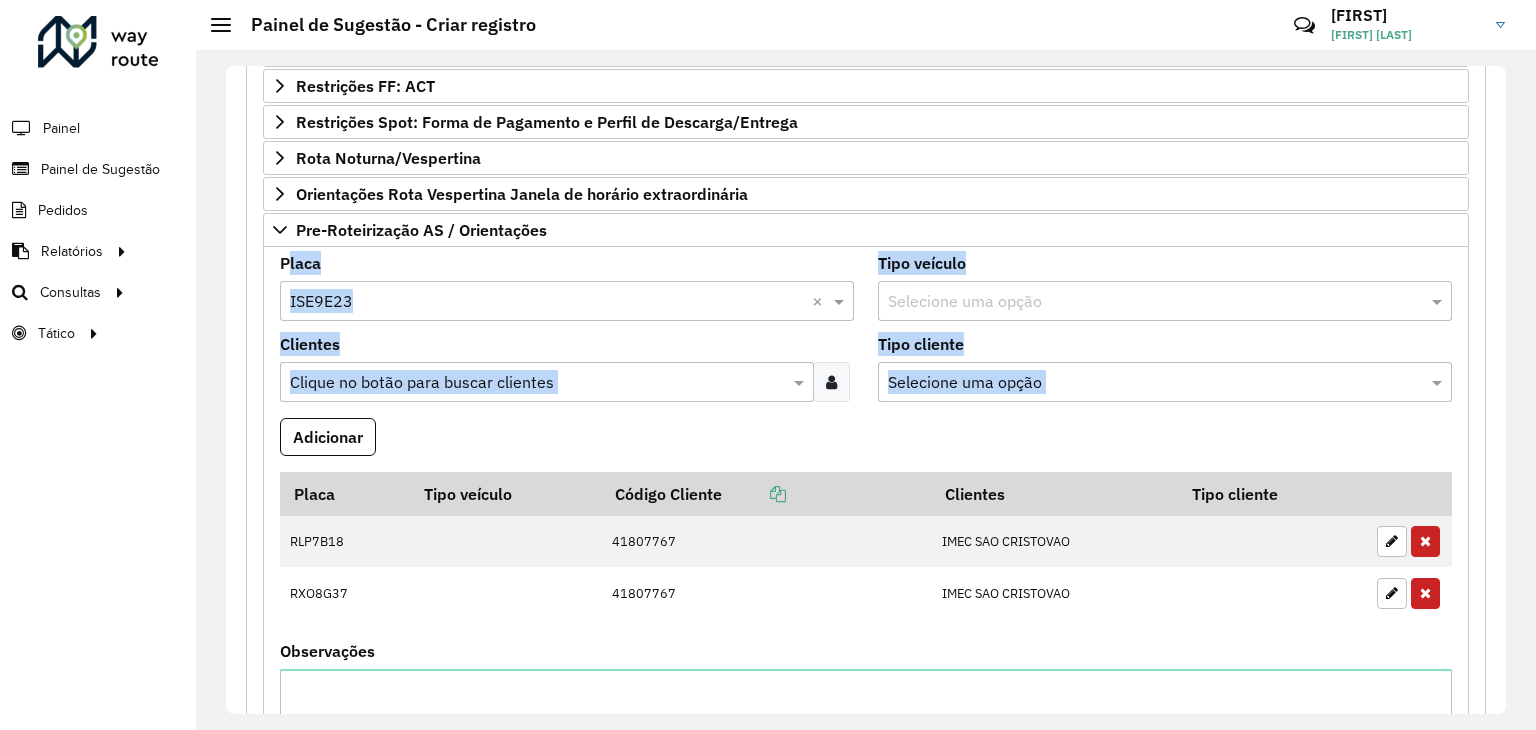 click on "**********" 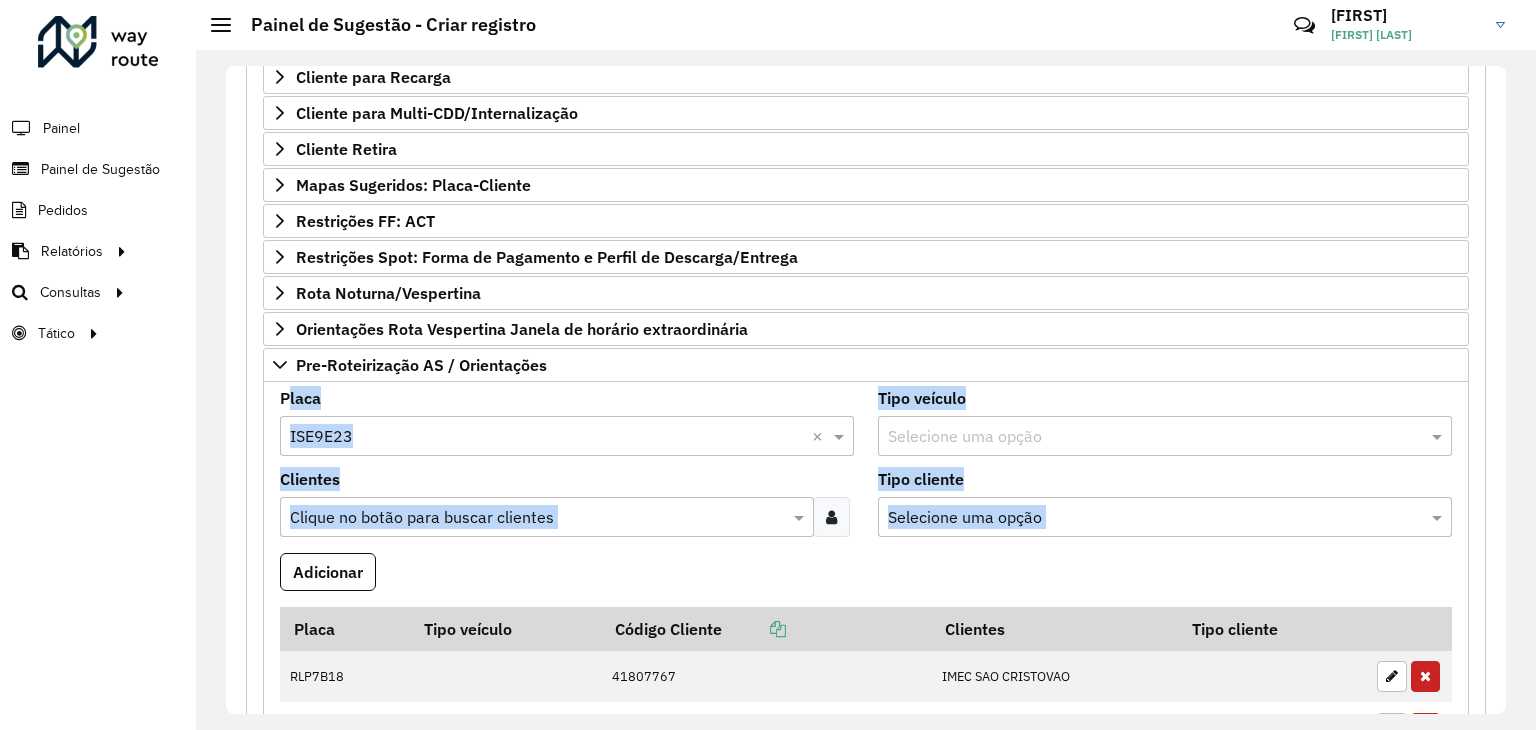 scroll, scrollTop: 0, scrollLeft: 0, axis: both 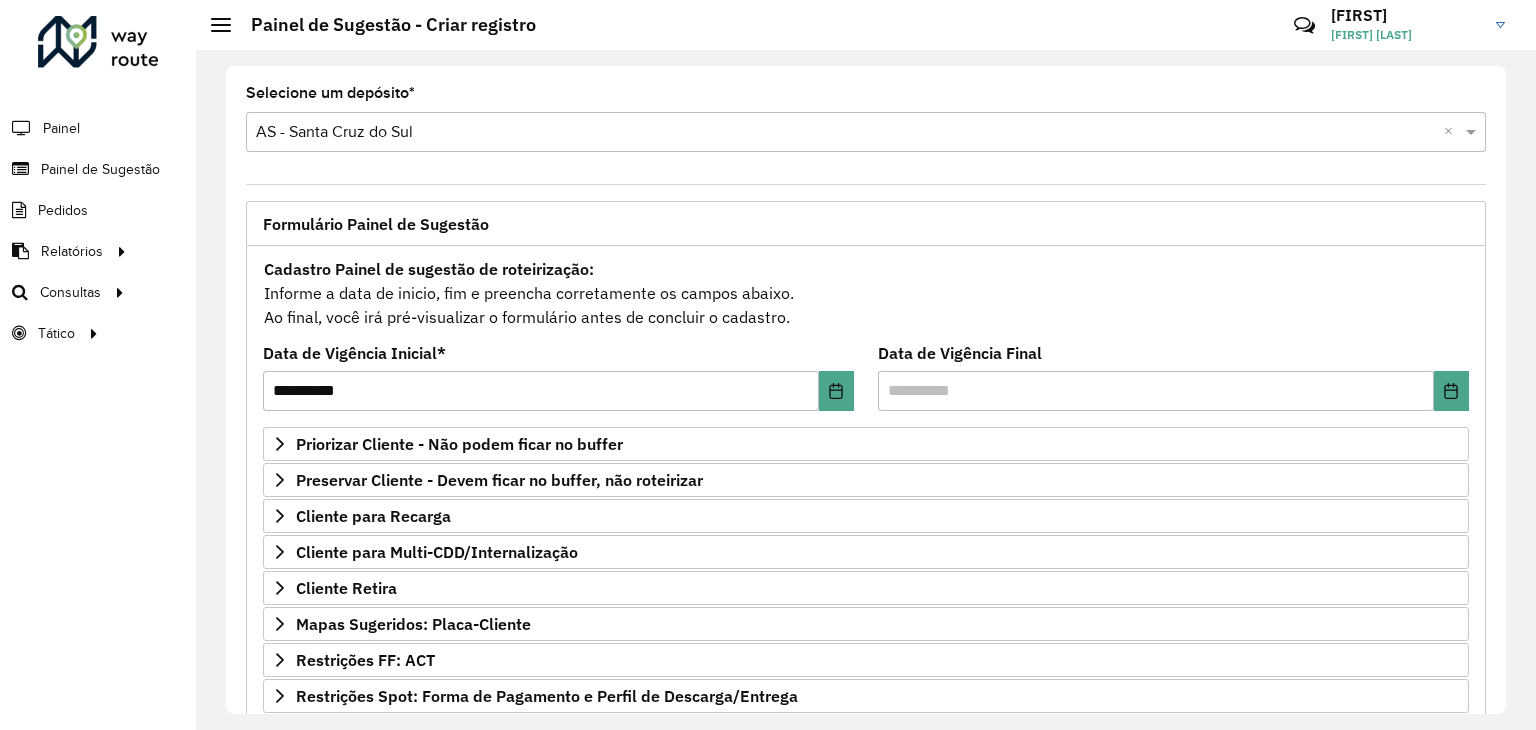 drag, startPoint x: 790, startPoint y: 297, endPoint x: 262, endPoint y: 284, distance: 528.16003 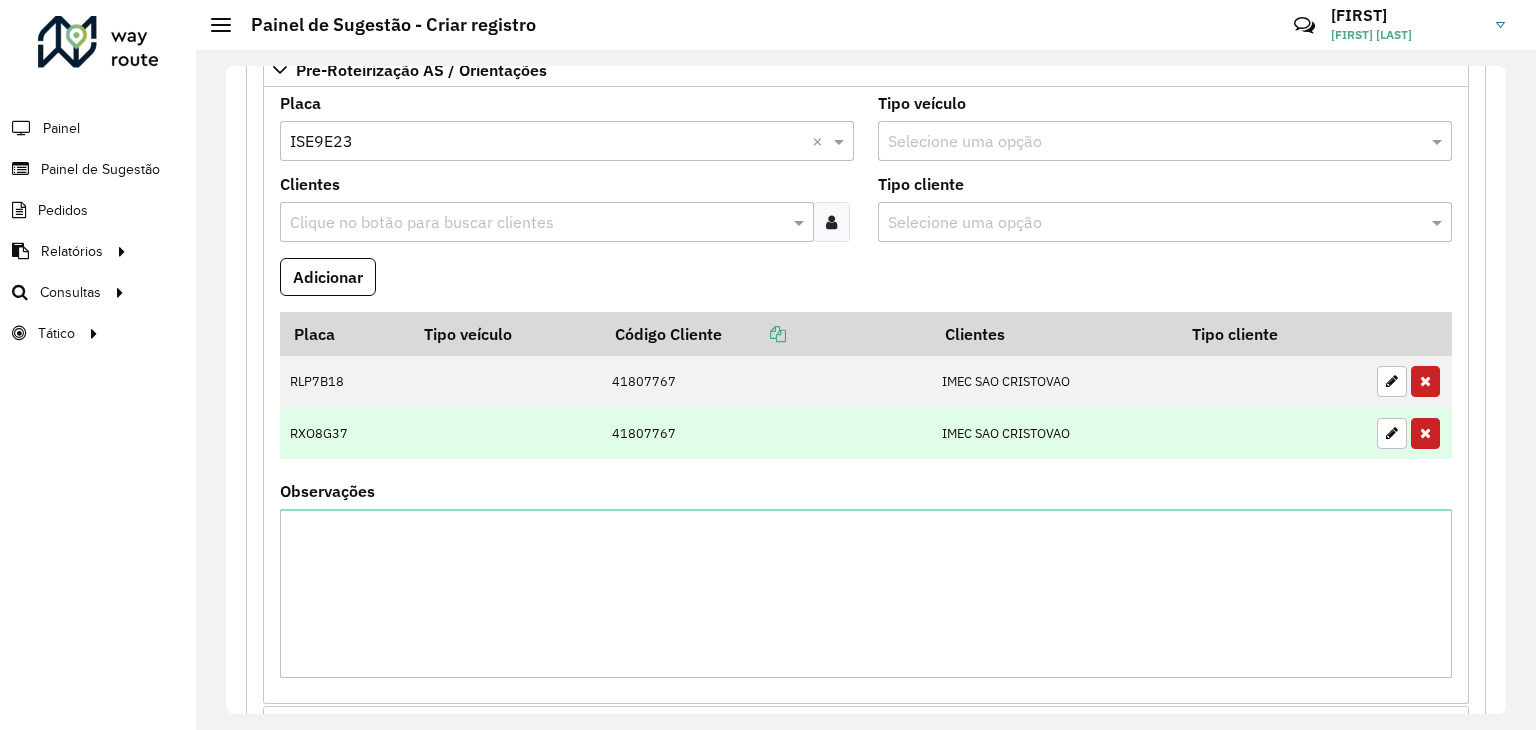 scroll, scrollTop: 700, scrollLeft: 0, axis: vertical 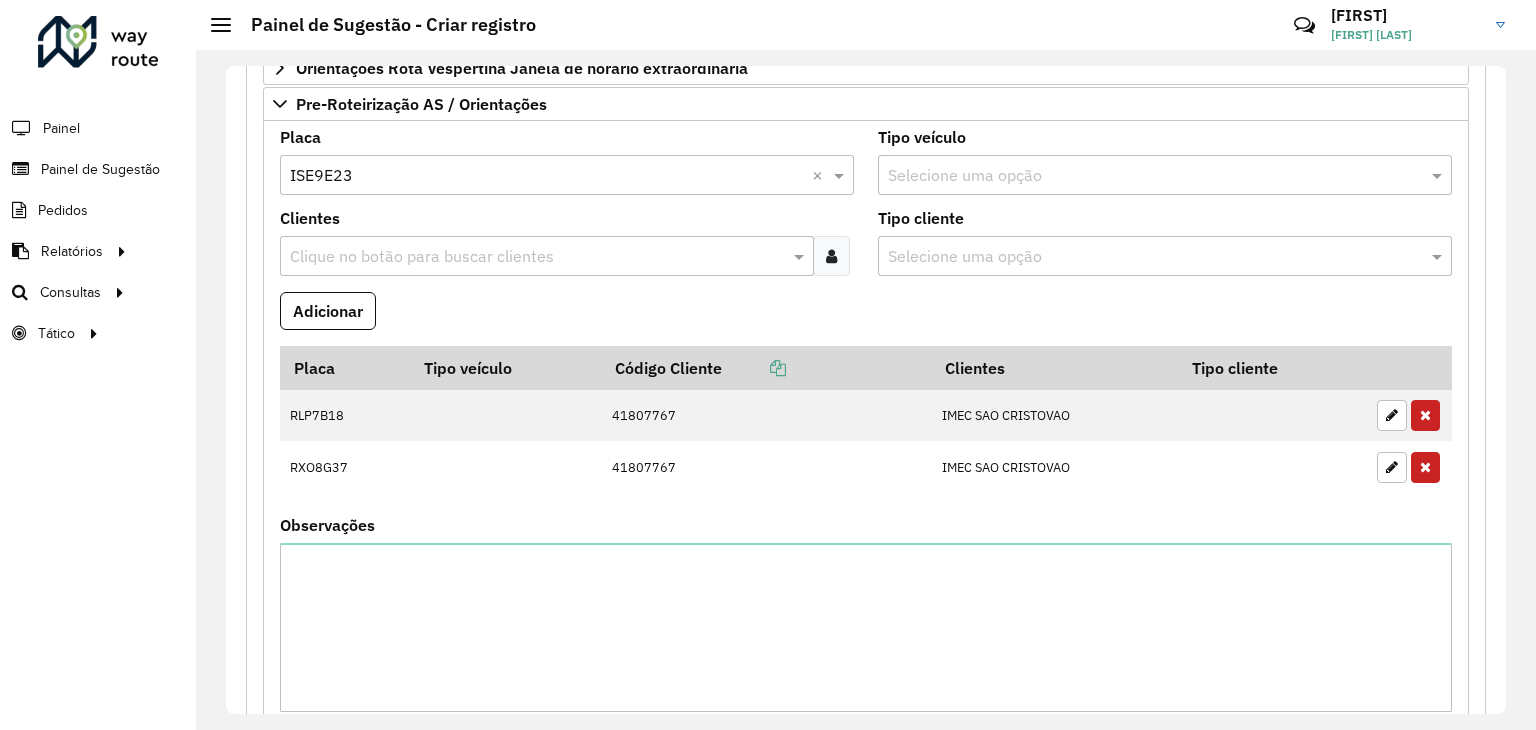 click at bounding box center (537, 257) 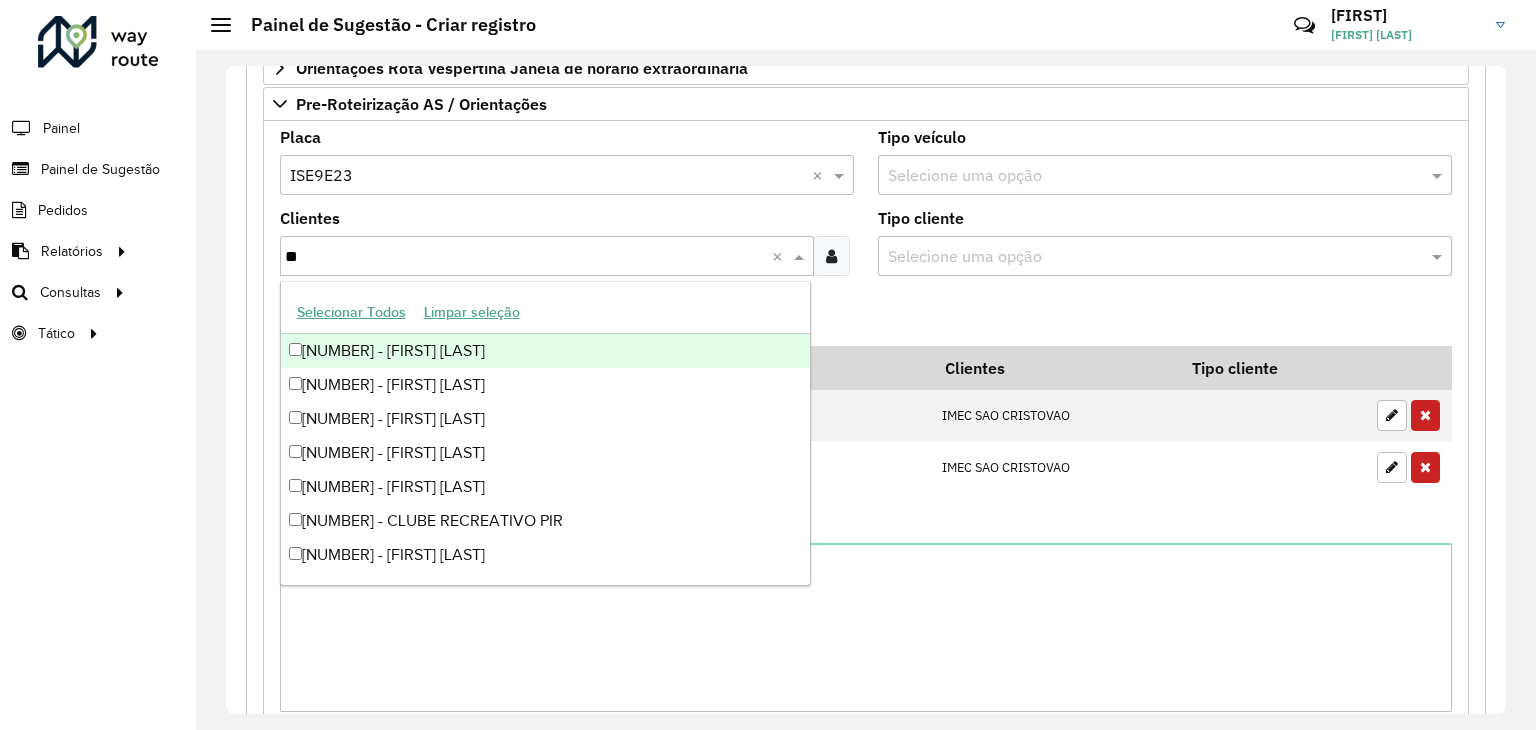 type on "*" 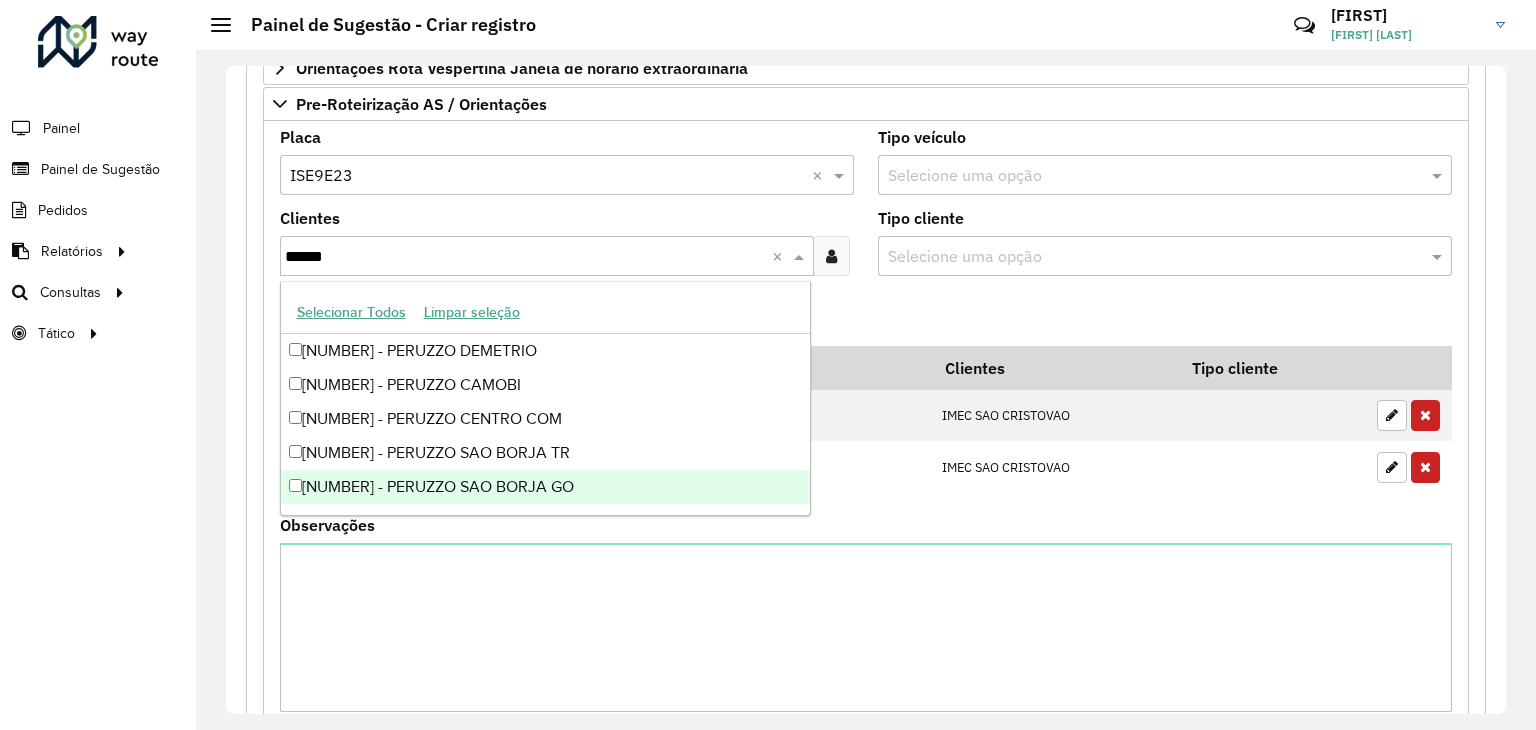 type on "******" 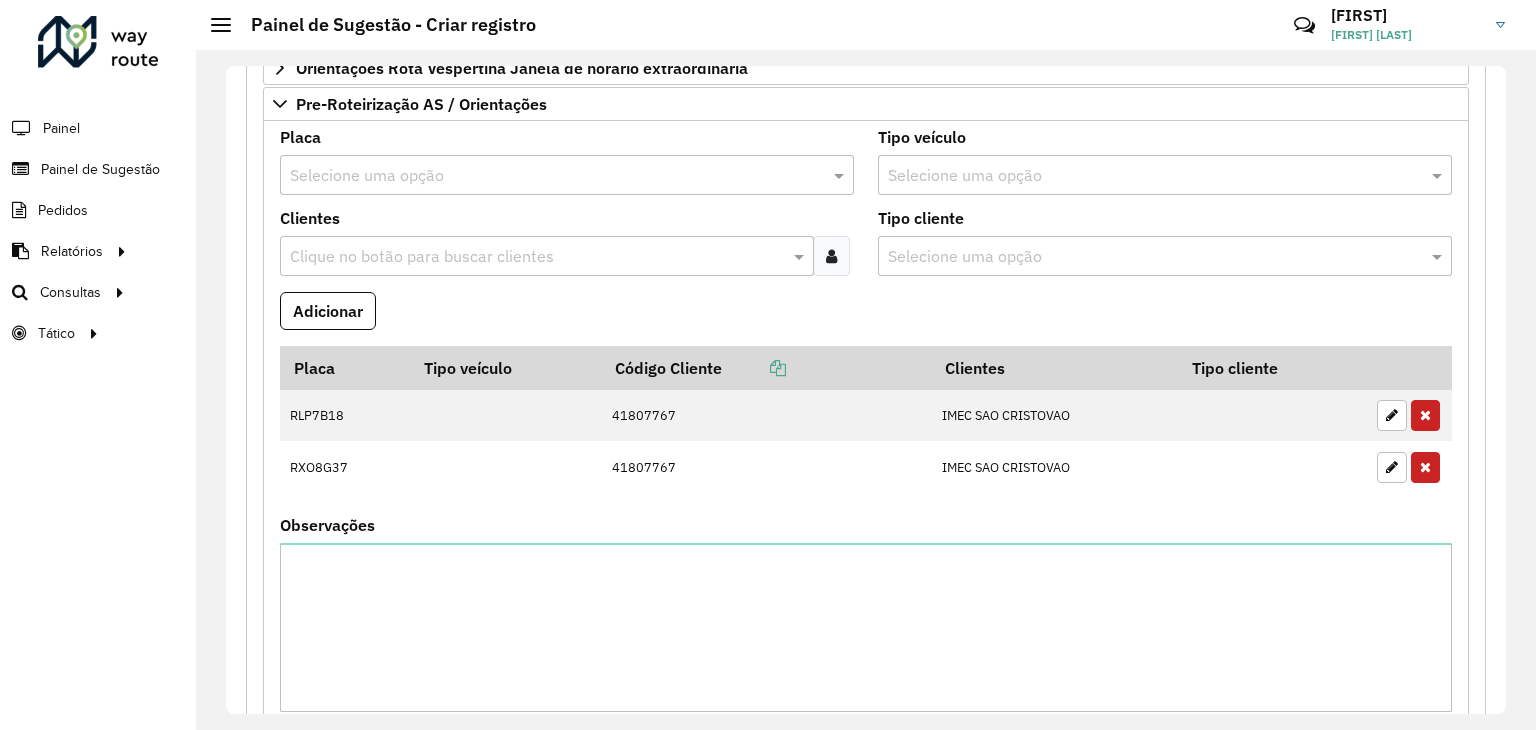 click on "Adicionar" at bounding box center [866, 319] 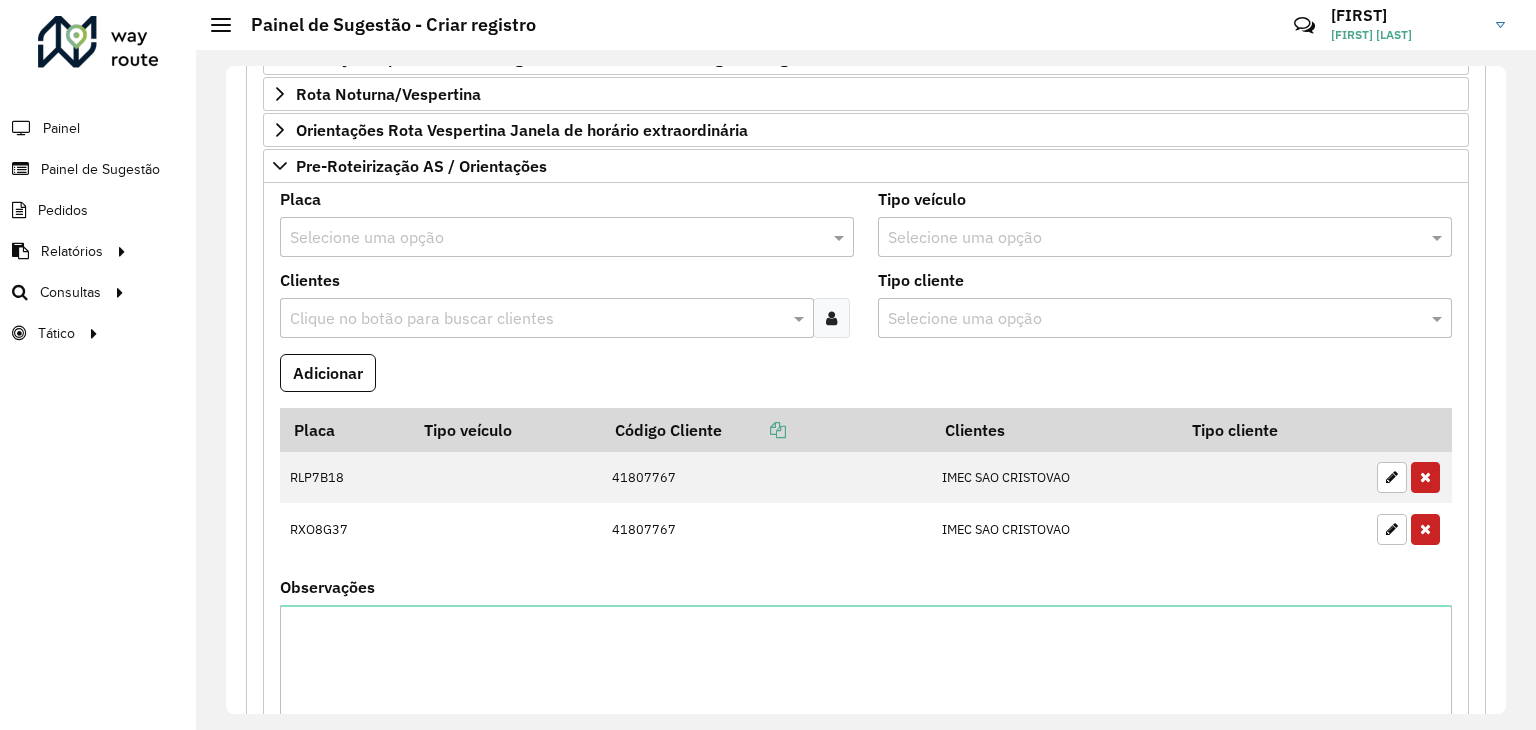 scroll, scrollTop: 876, scrollLeft: 0, axis: vertical 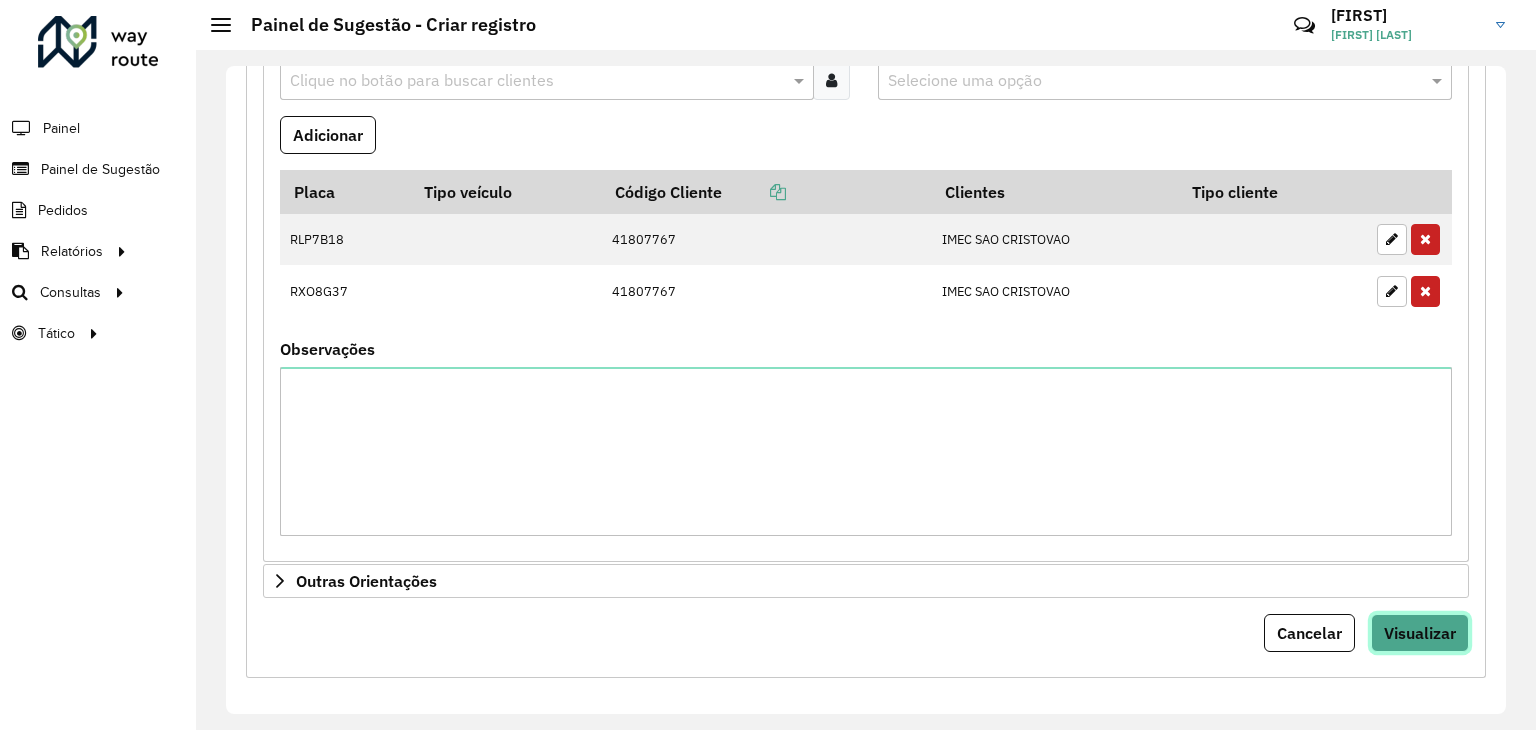 click on "Visualizar" at bounding box center [1420, 633] 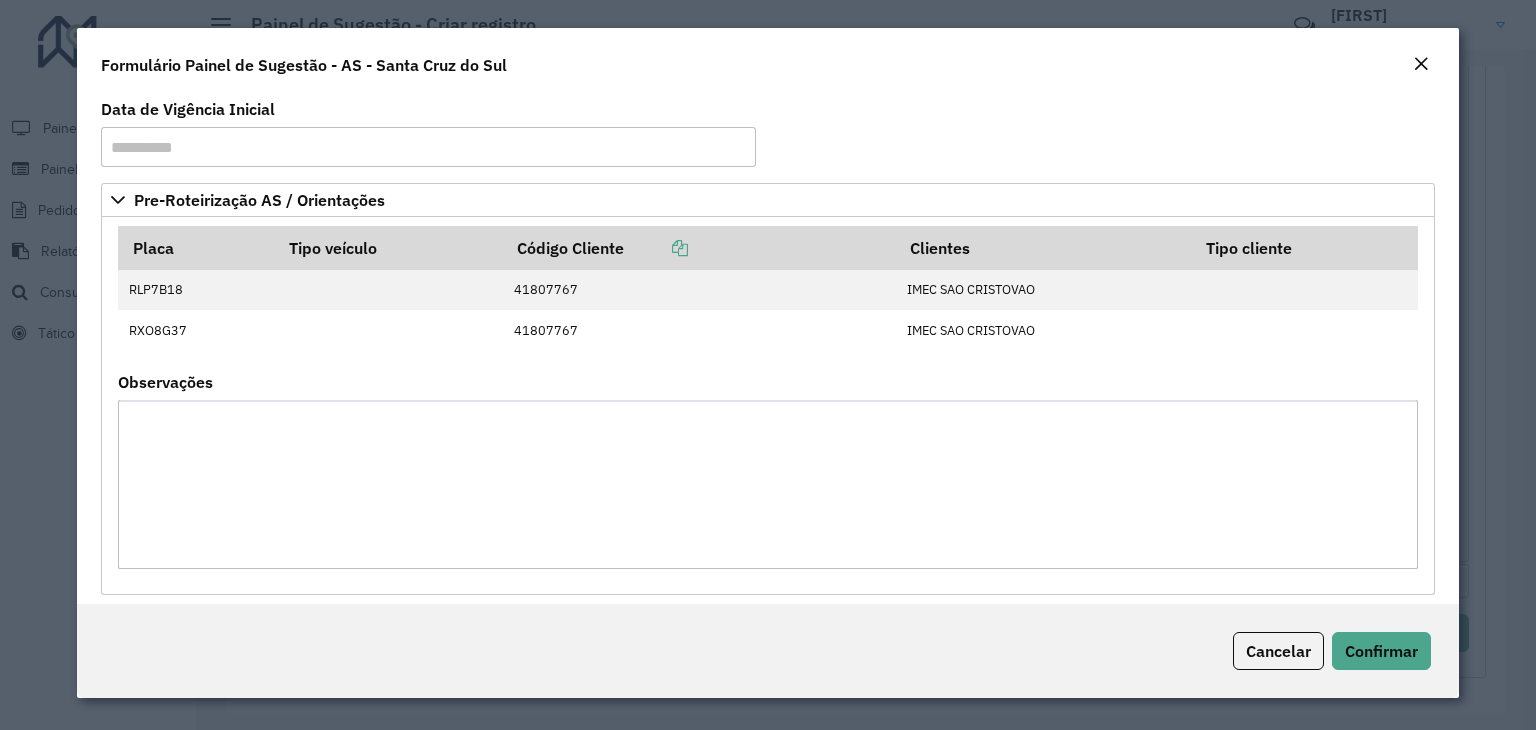 click on "Observações" at bounding box center [768, 484] 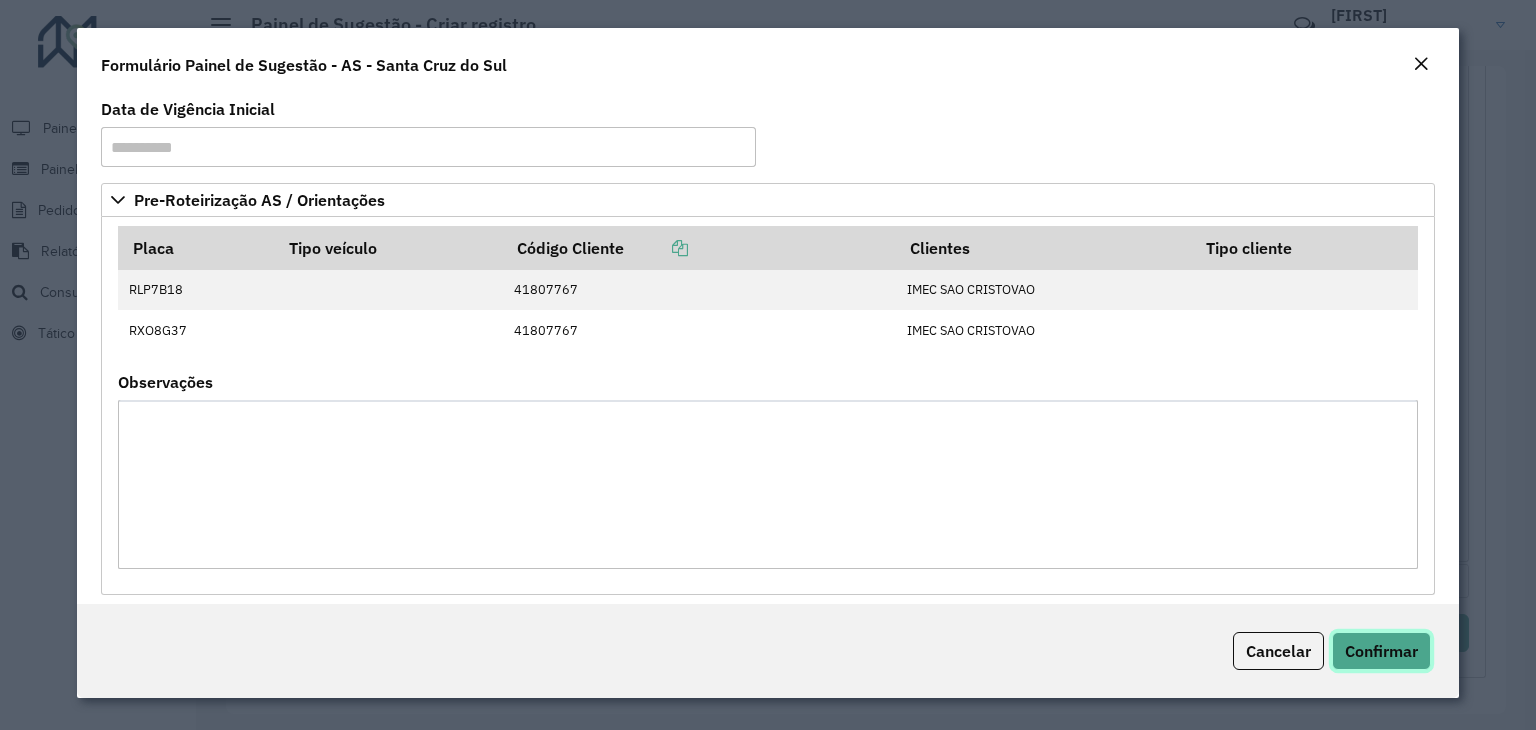 click on "Confirmar" 